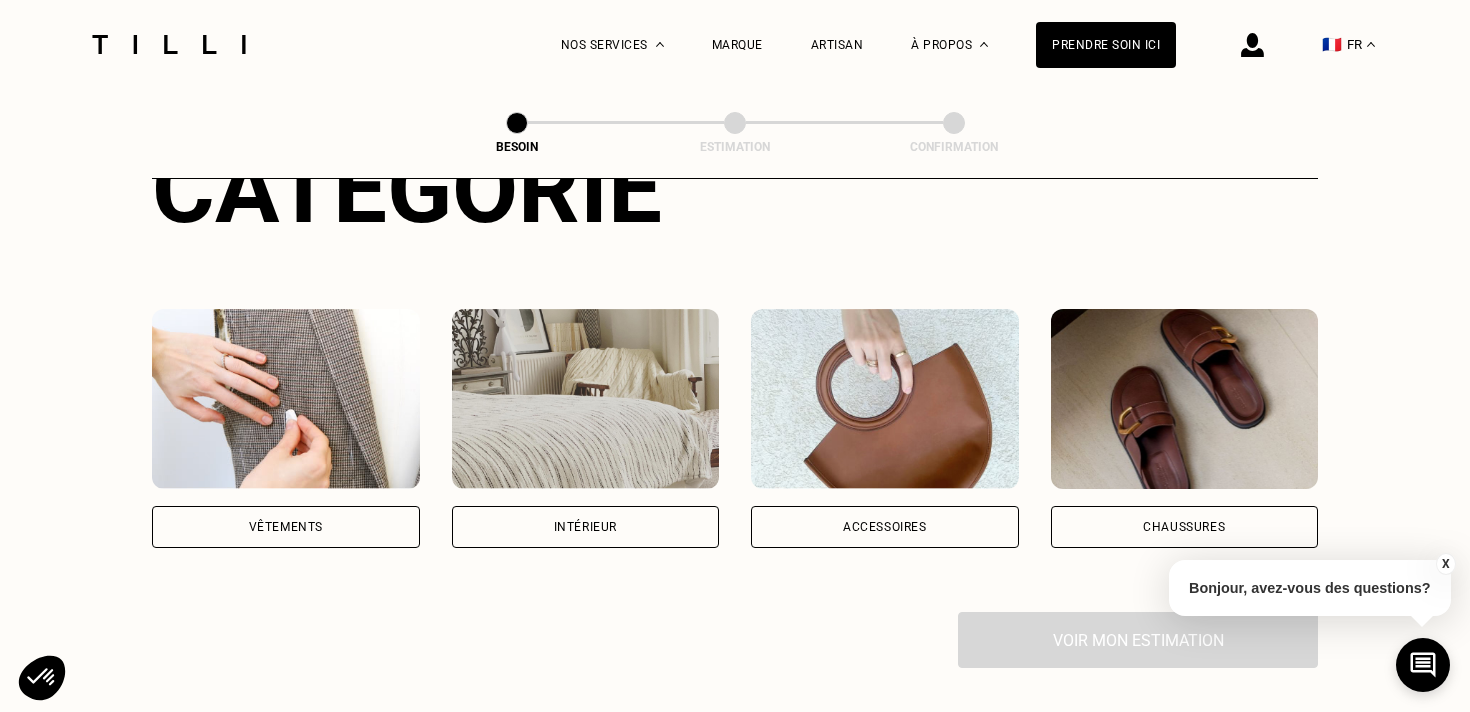 scroll, scrollTop: 297, scrollLeft: 0, axis: vertical 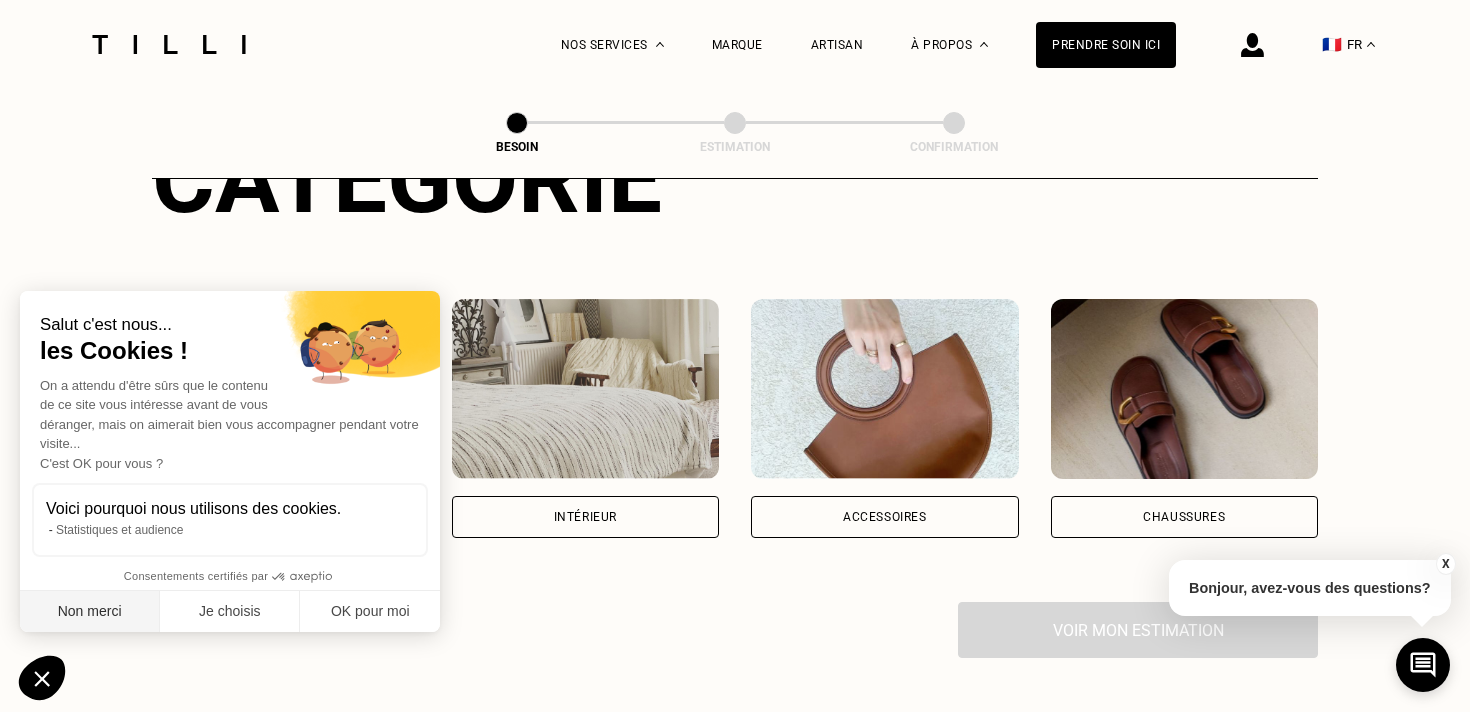 click on "Non merci" at bounding box center [90, 612] 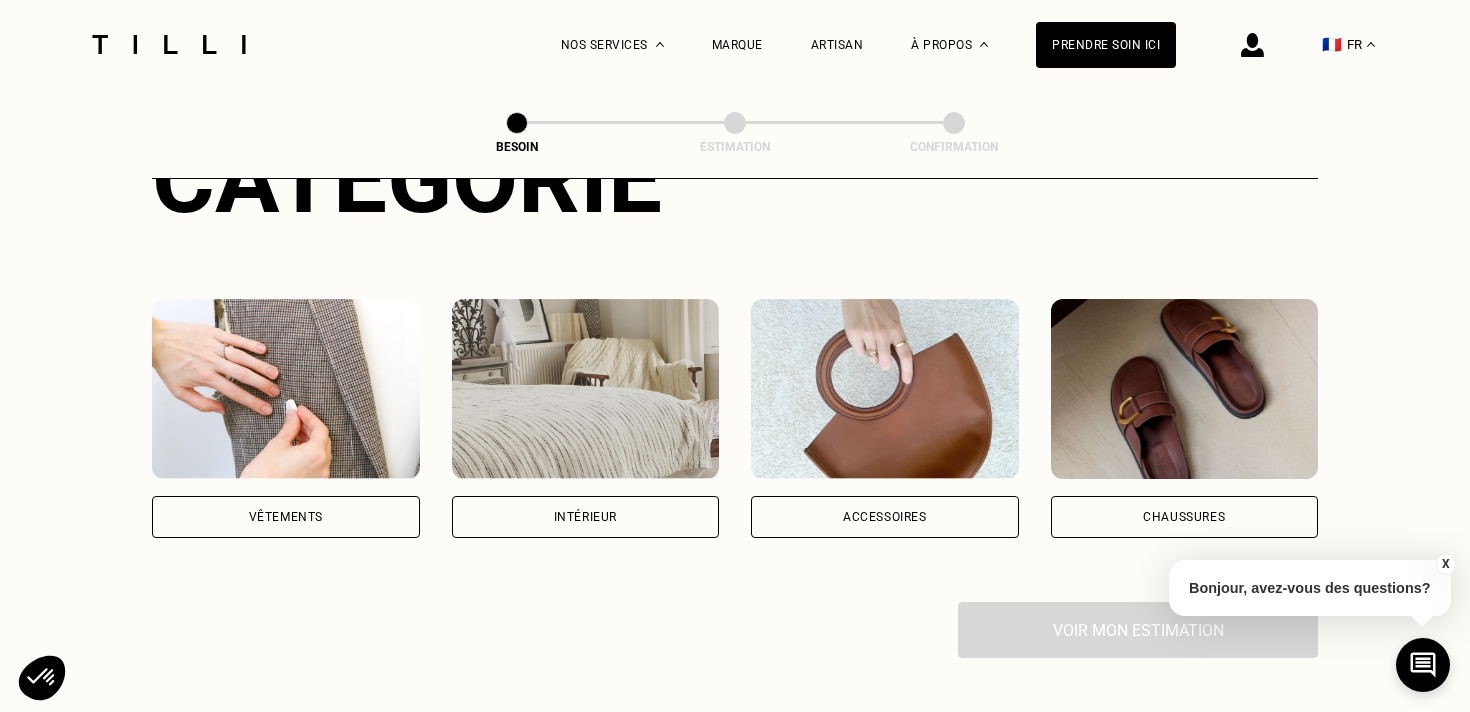 click on "Vêtements" at bounding box center (286, 517) 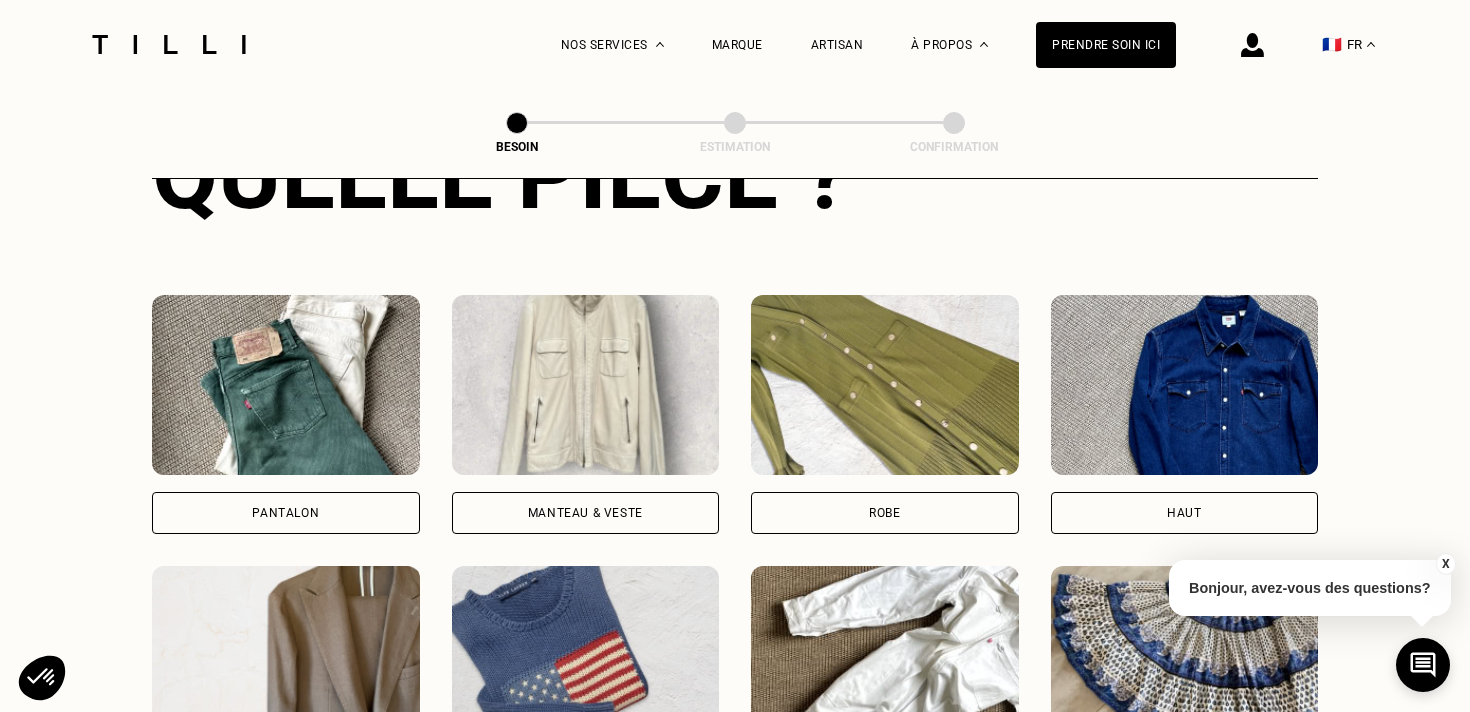 scroll, scrollTop: 849, scrollLeft: 0, axis: vertical 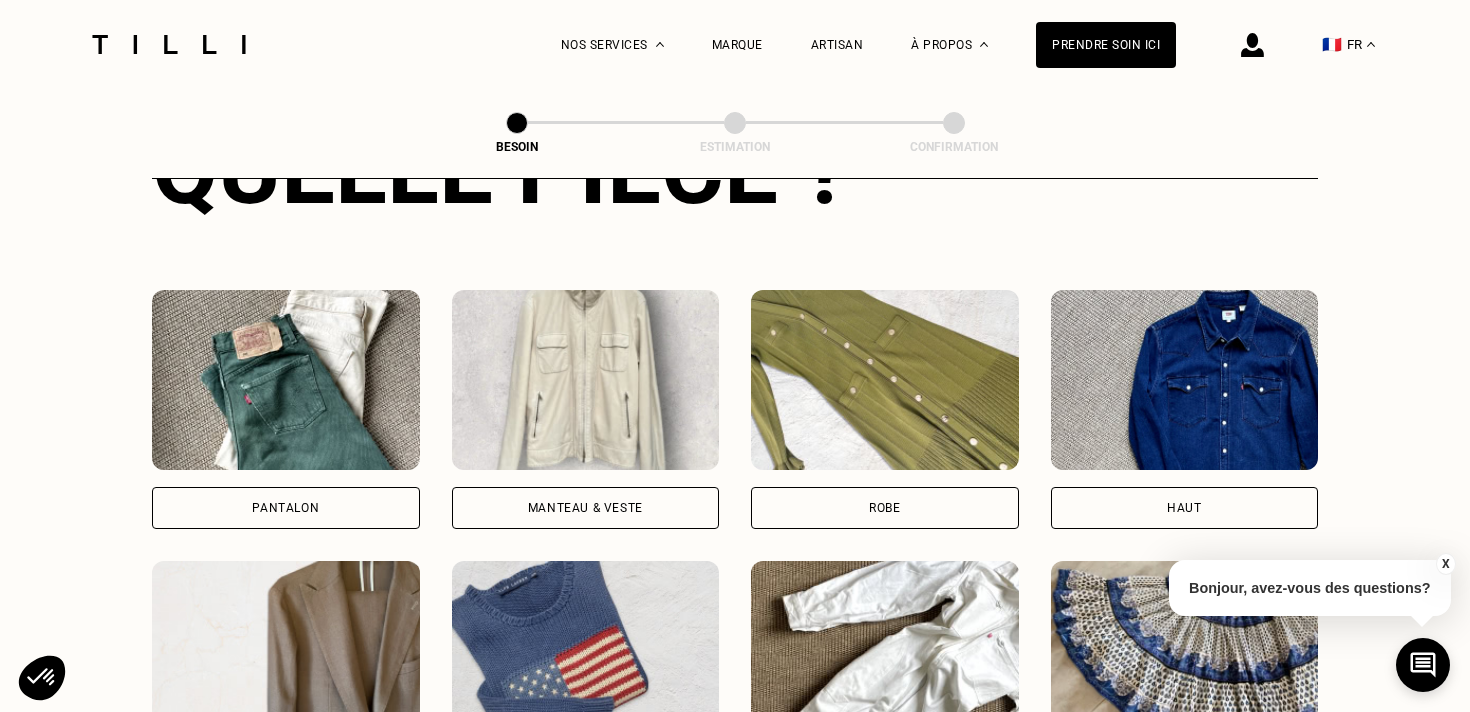 click at bounding box center (286, 380) 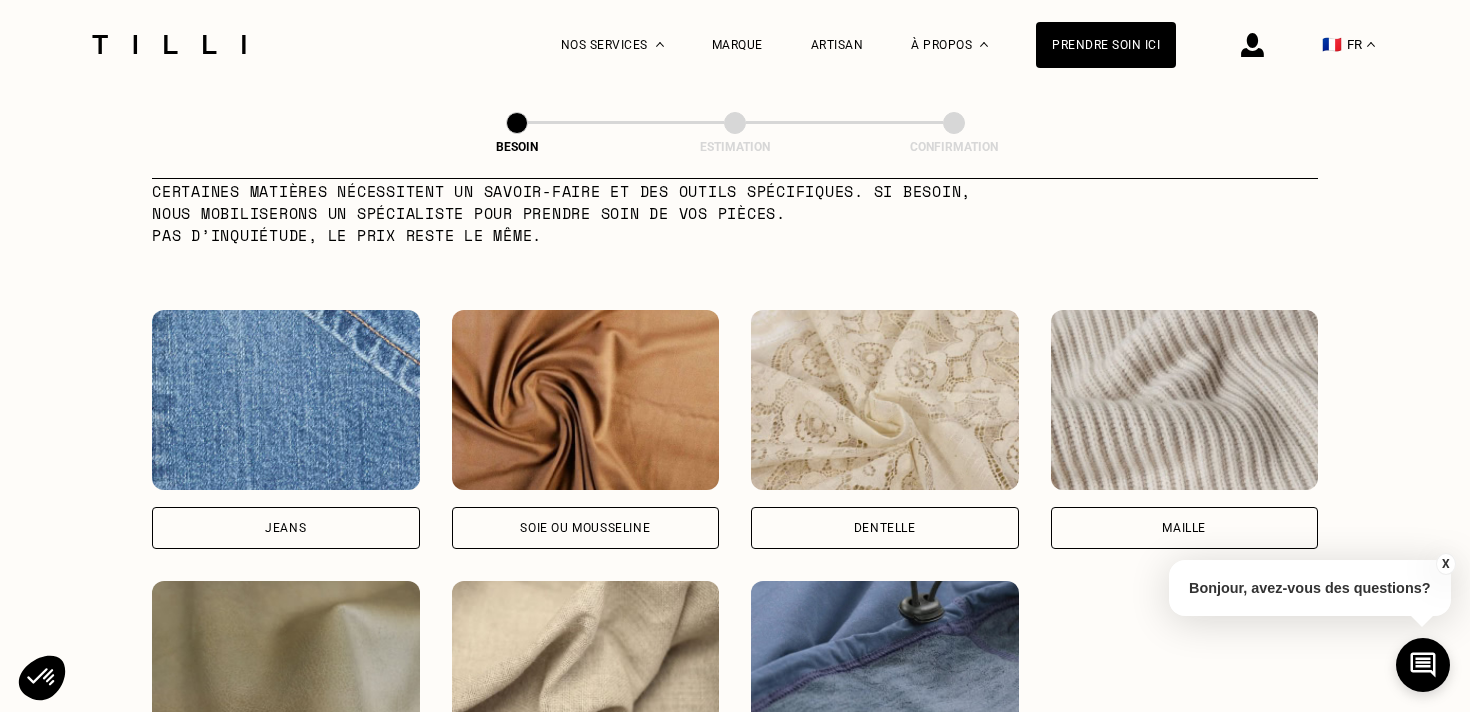 scroll, scrollTop: 2051, scrollLeft: 0, axis: vertical 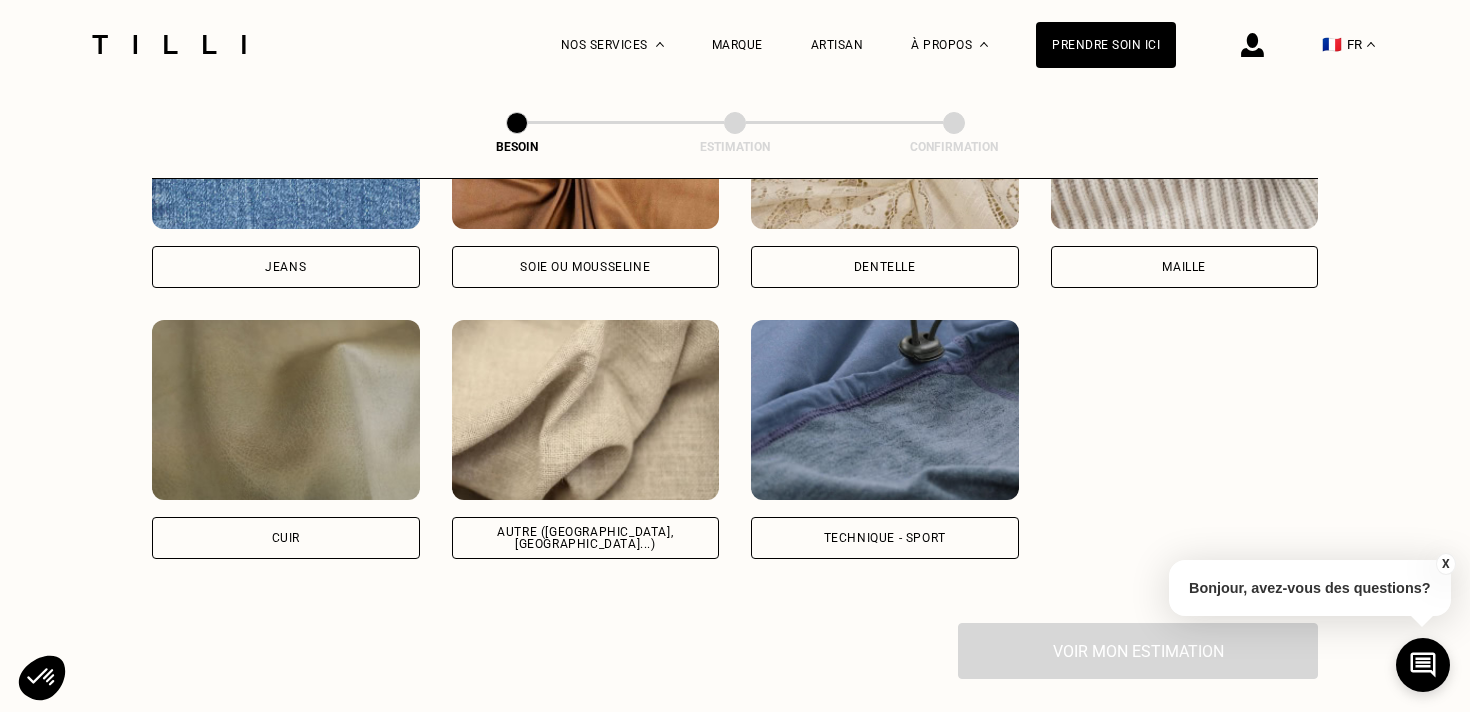 click at bounding box center [586, 410] 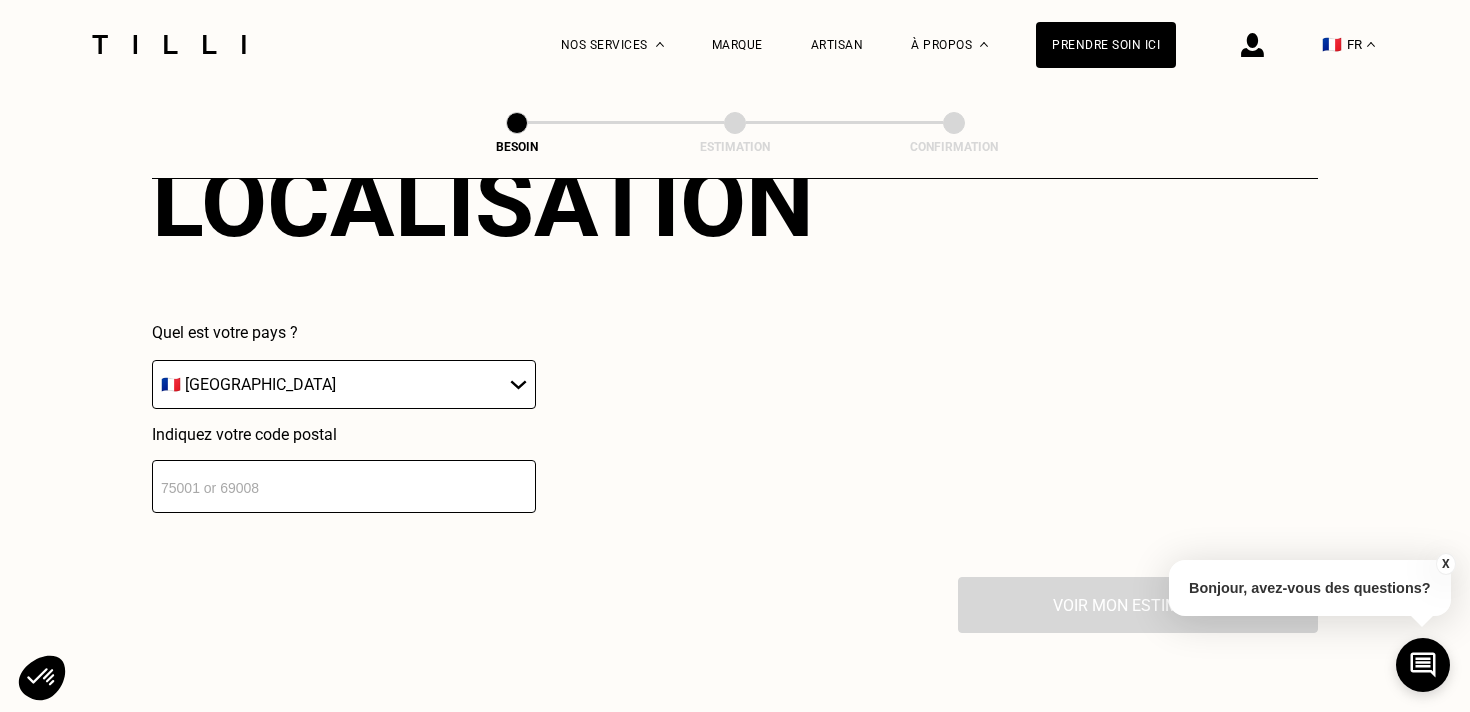 scroll, scrollTop: 2851, scrollLeft: 0, axis: vertical 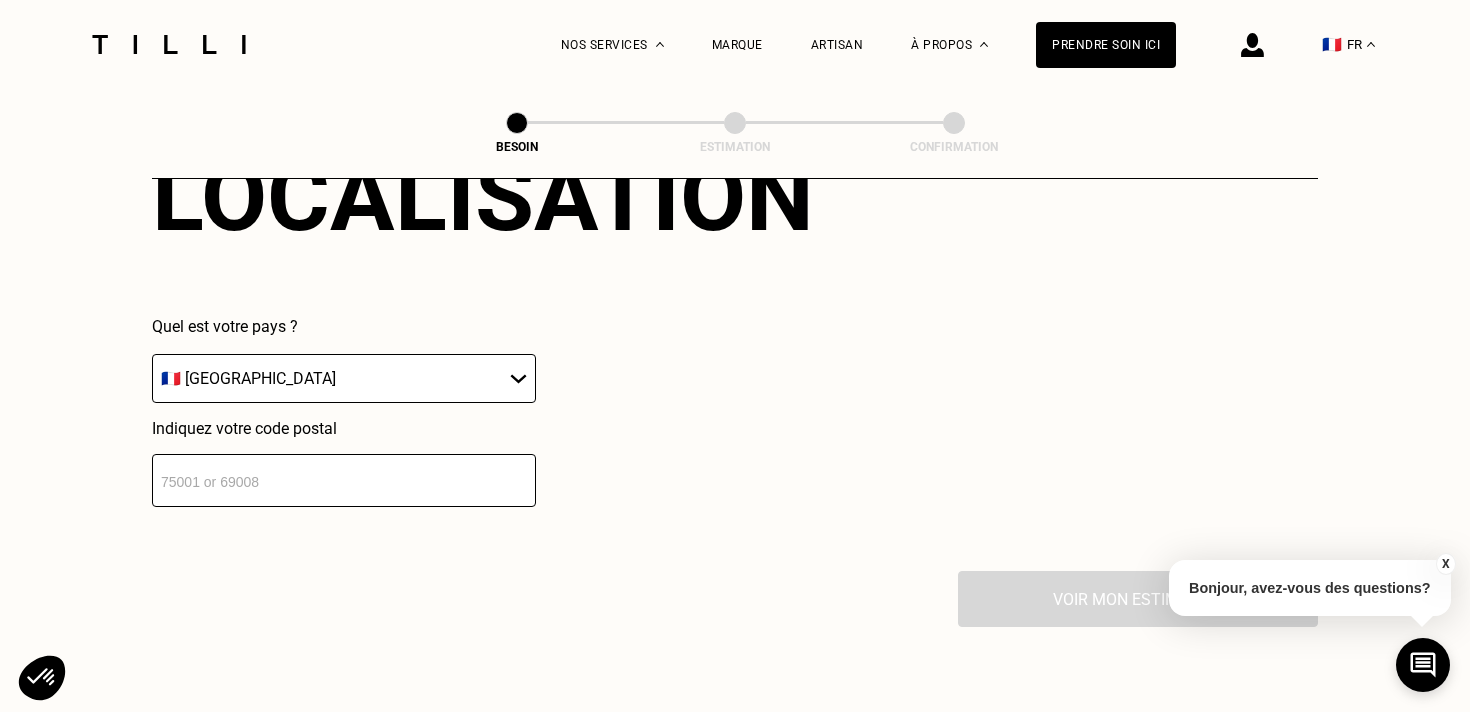 click at bounding box center (344, 480) 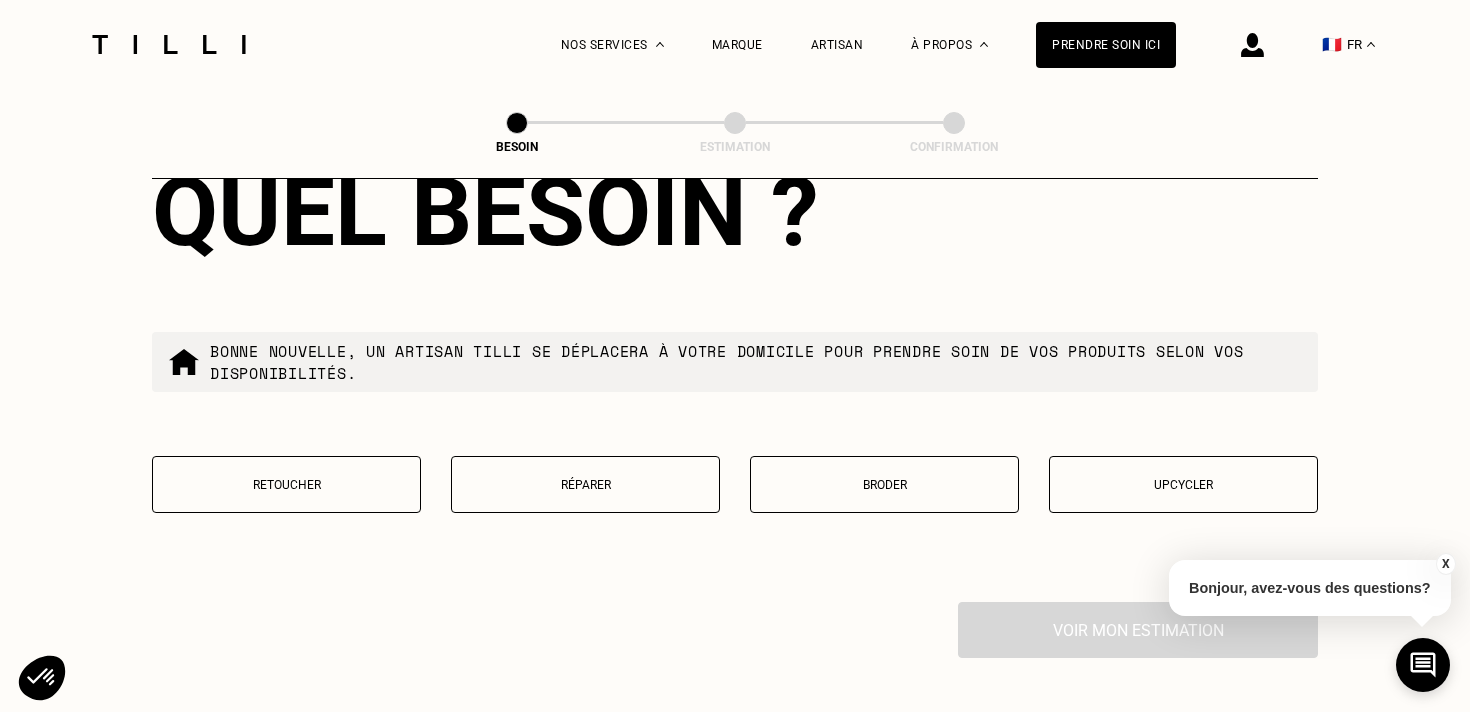 scroll, scrollTop: 3341, scrollLeft: 0, axis: vertical 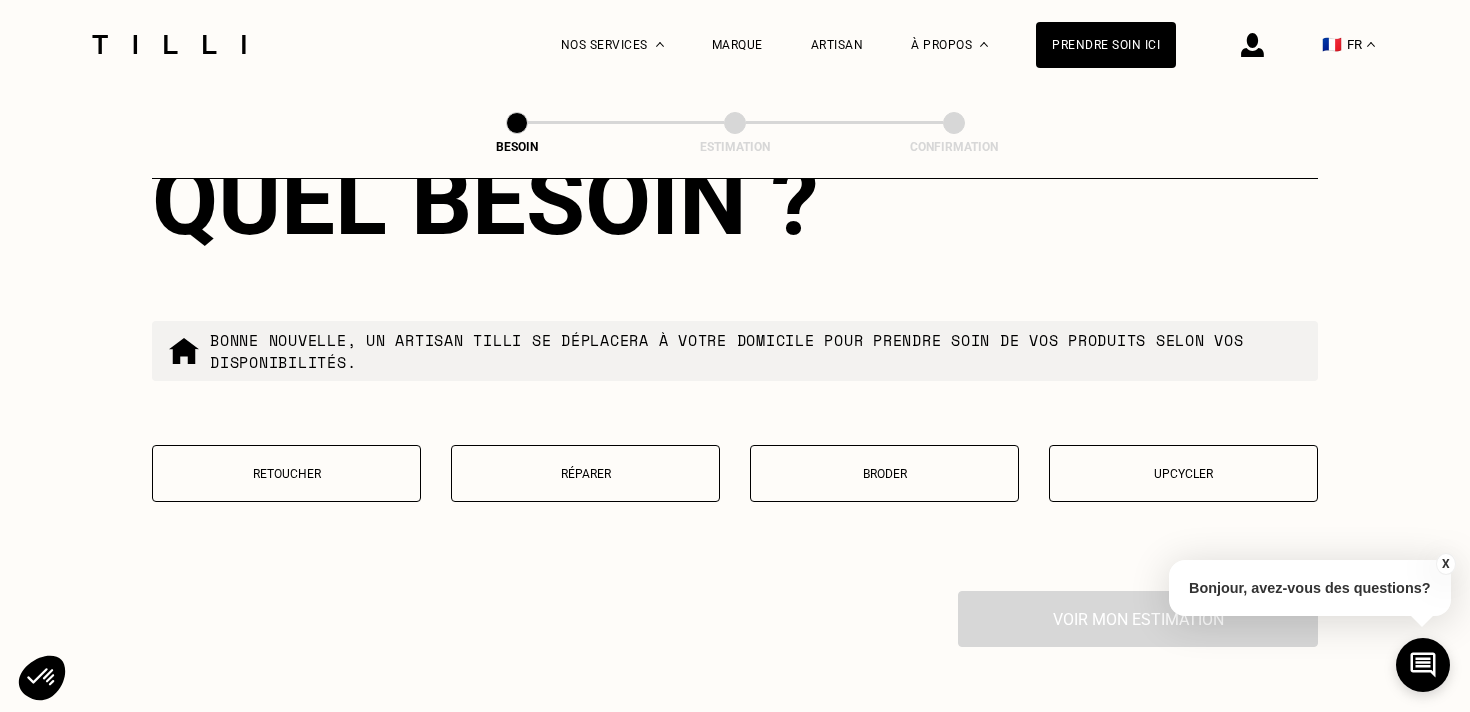 click on "Retoucher" at bounding box center [286, 474] 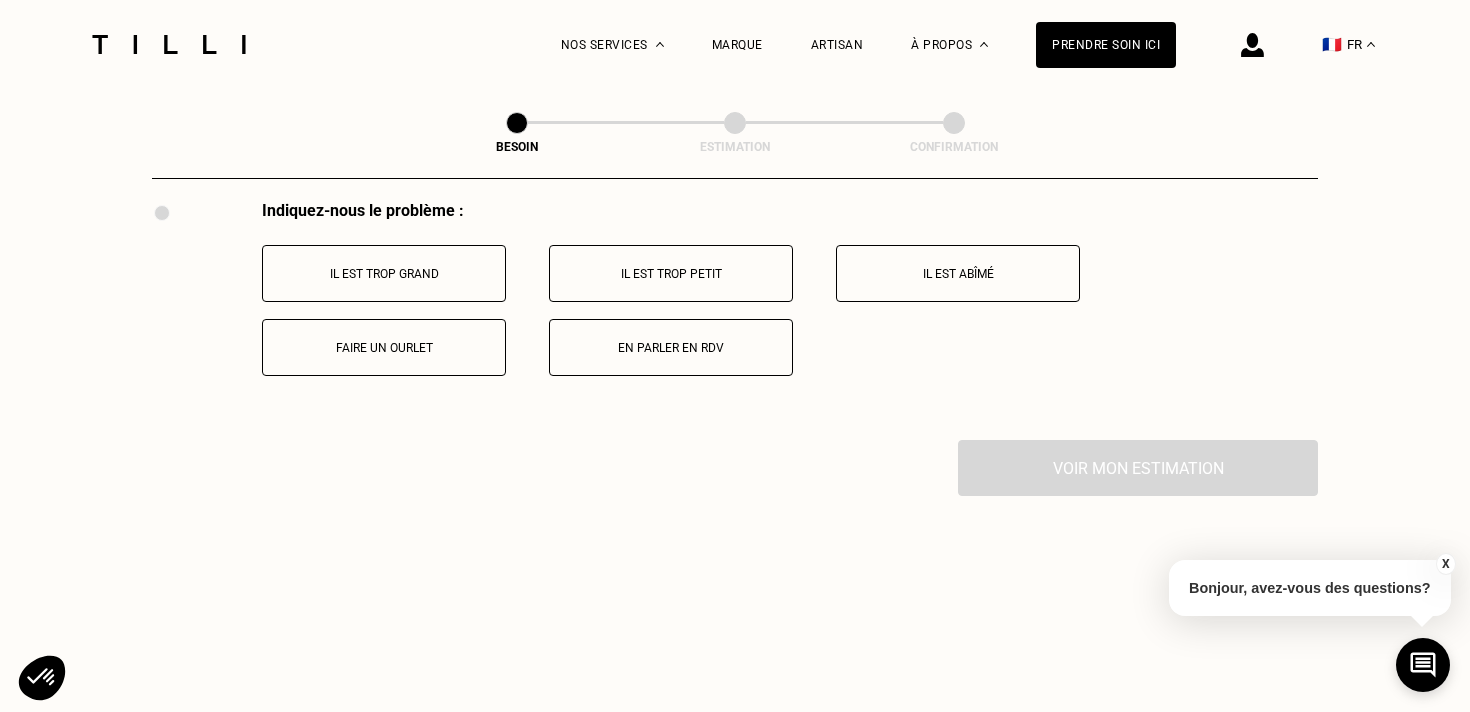 scroll, scrollTop: 3735, scrollLeft: 0, axis: vertical 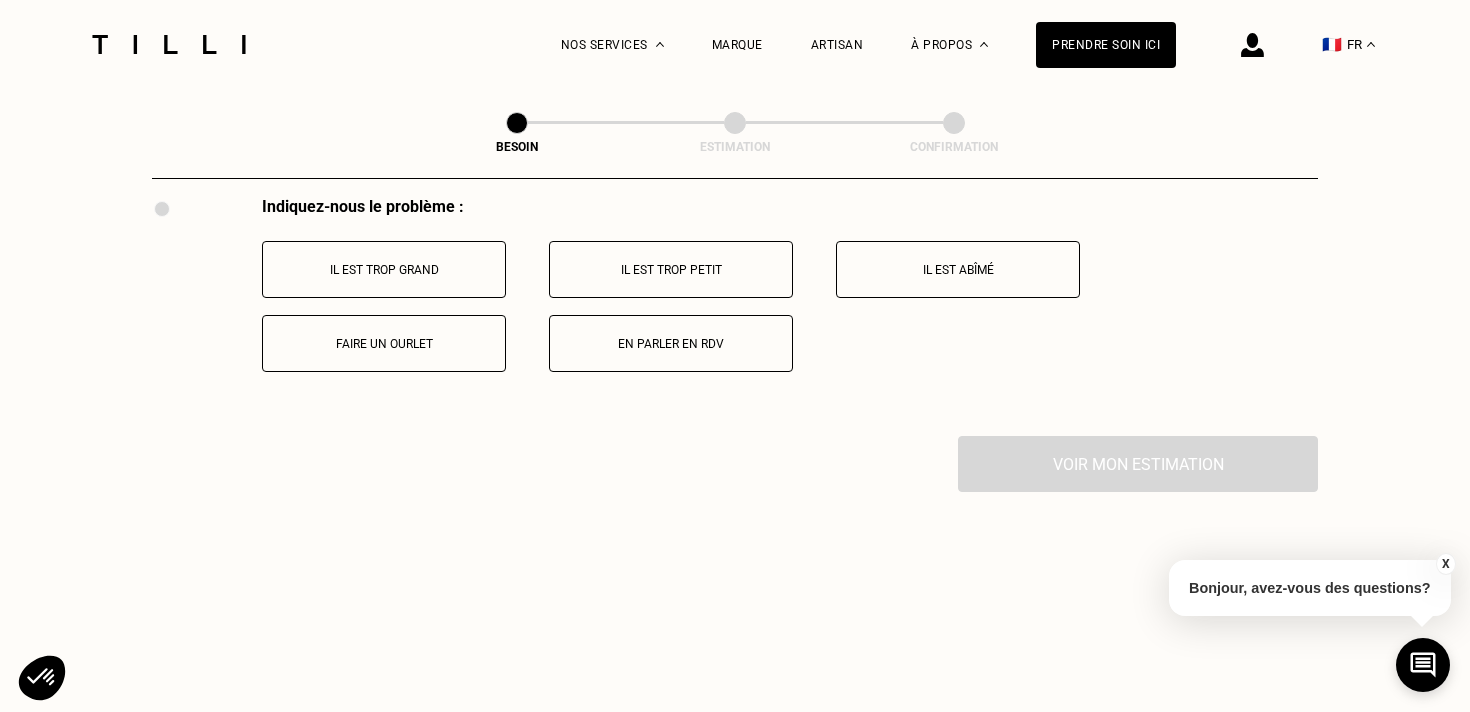 click on "Il est trop grand" at bounding box center [384, 270] 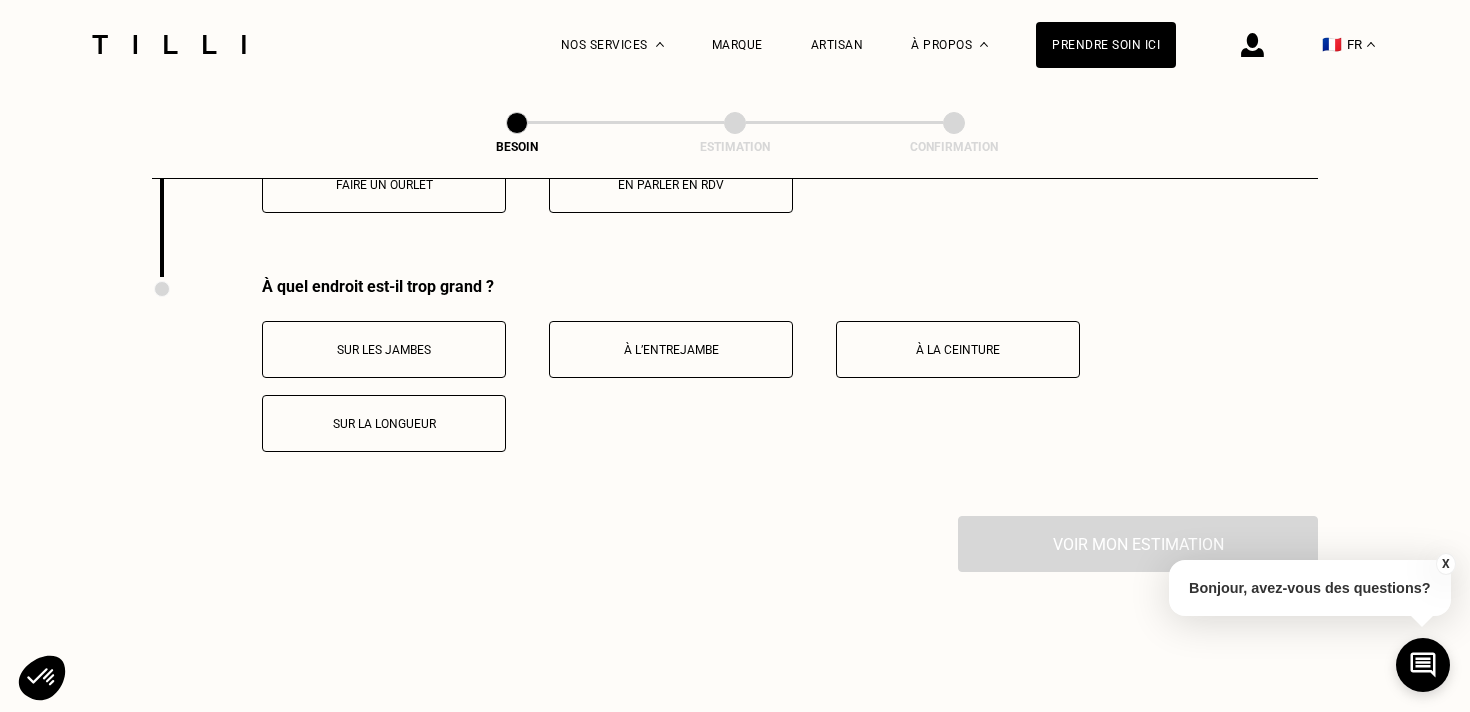 scroll, scrollTop: 3927, scrollLeft: 0, axis: vertical 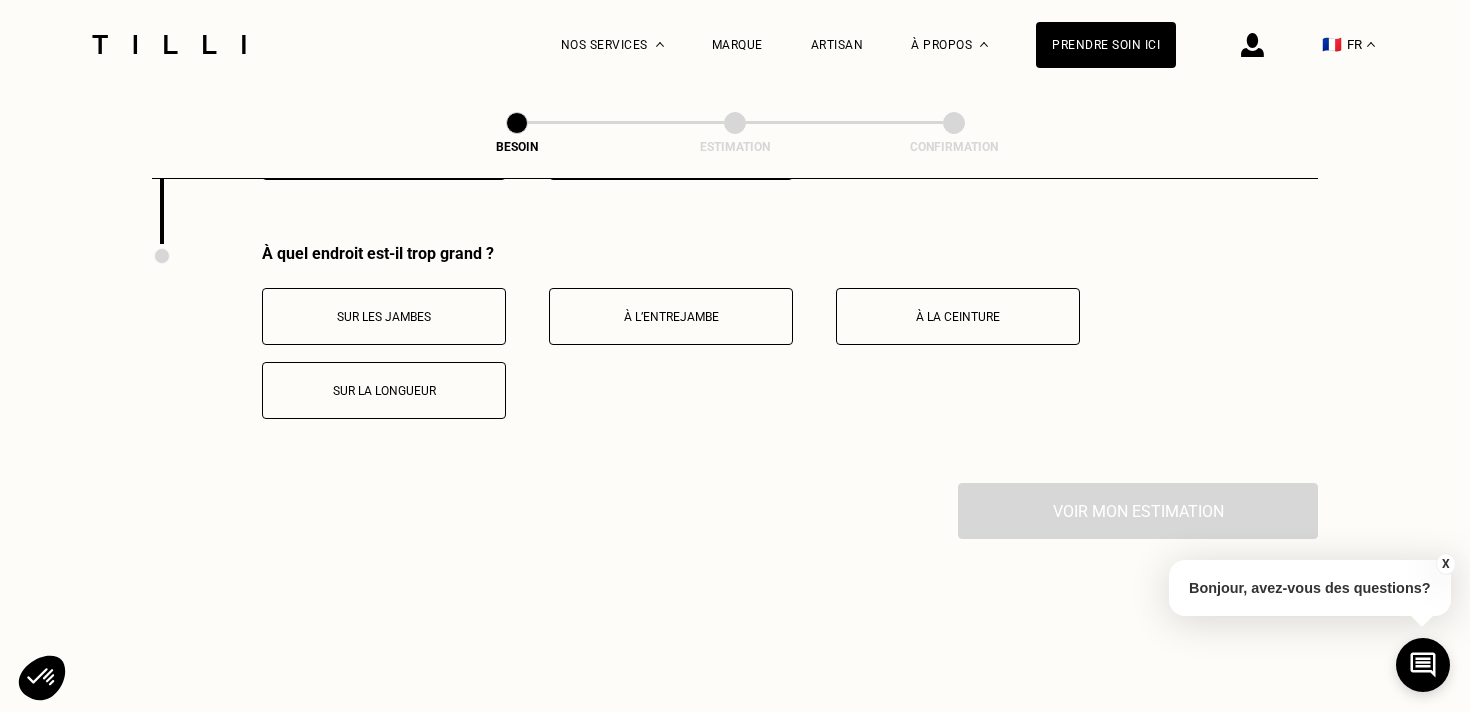 click on "Sur les jambes" at bounding box center (384, 317) 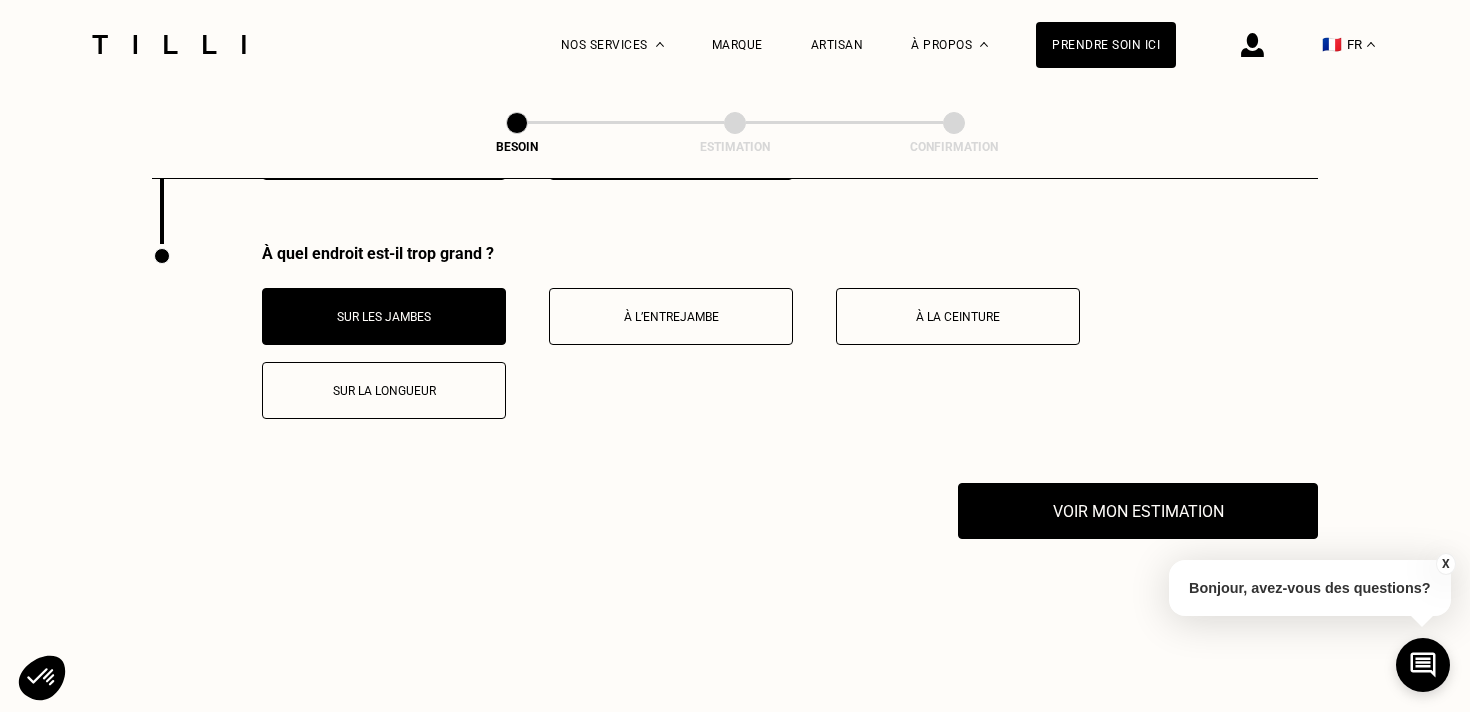 click on "Sur la longueur" at bounding box center [384, 390] 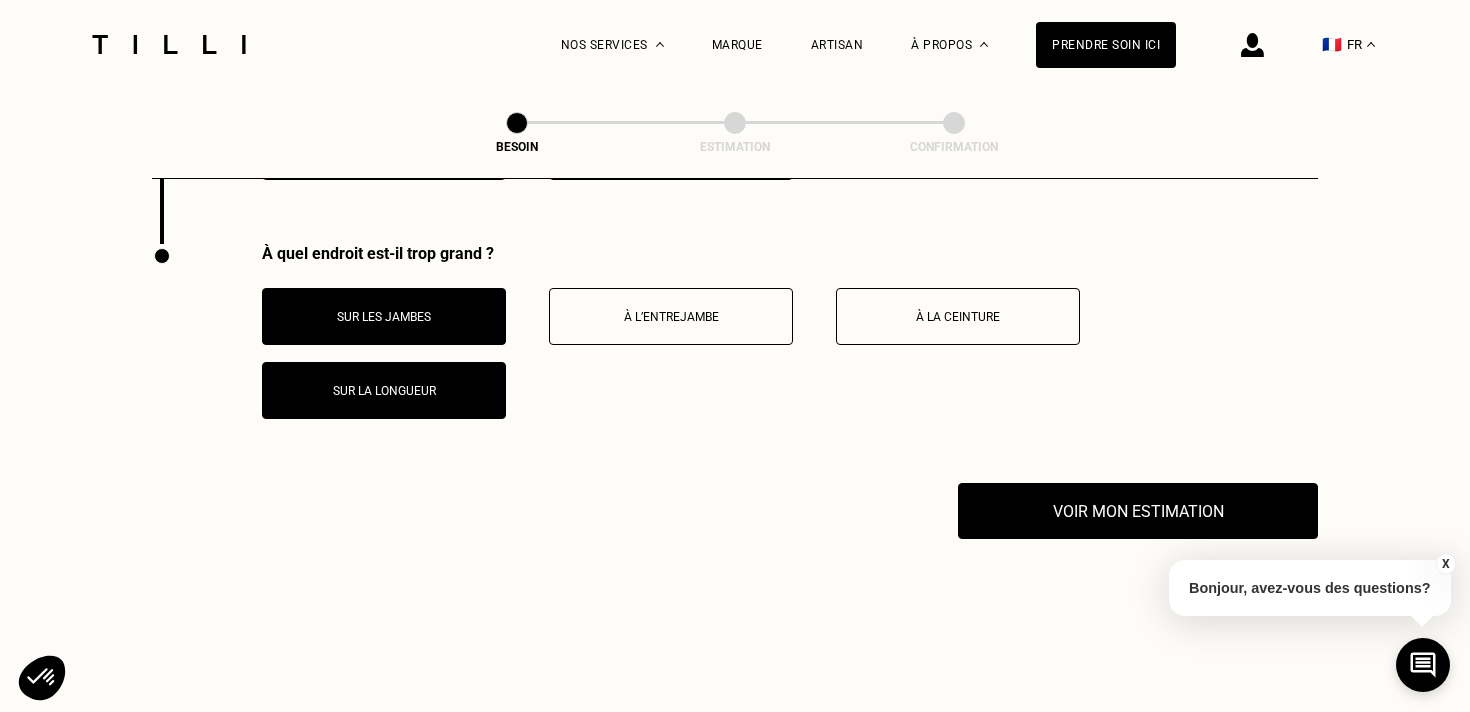 click on "À quel endroit est-il trop grand ? Sur les jambes À l’entrejambe À la ceinture Sur la longueur" at bounding box center [790, 331] 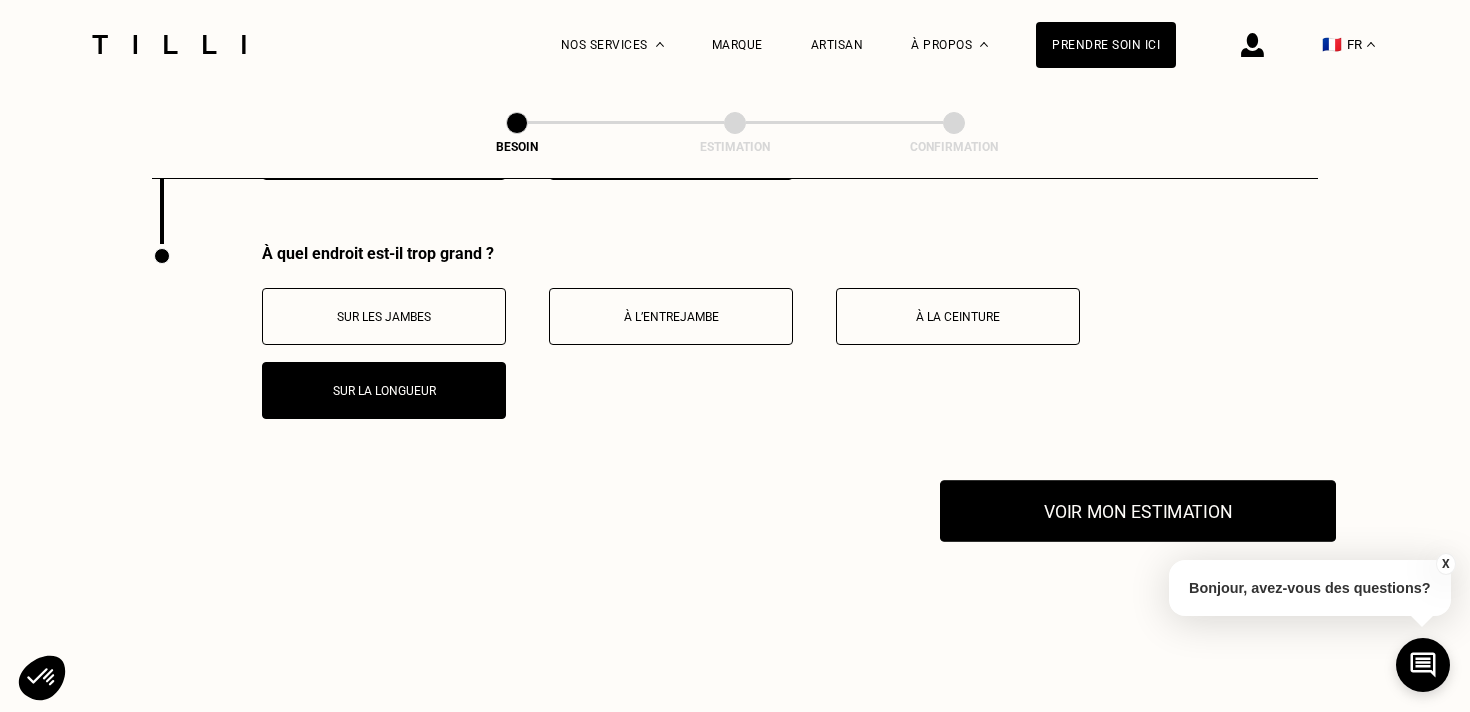 click on "Voir mon estimation" at bounding box center [1138, 511] 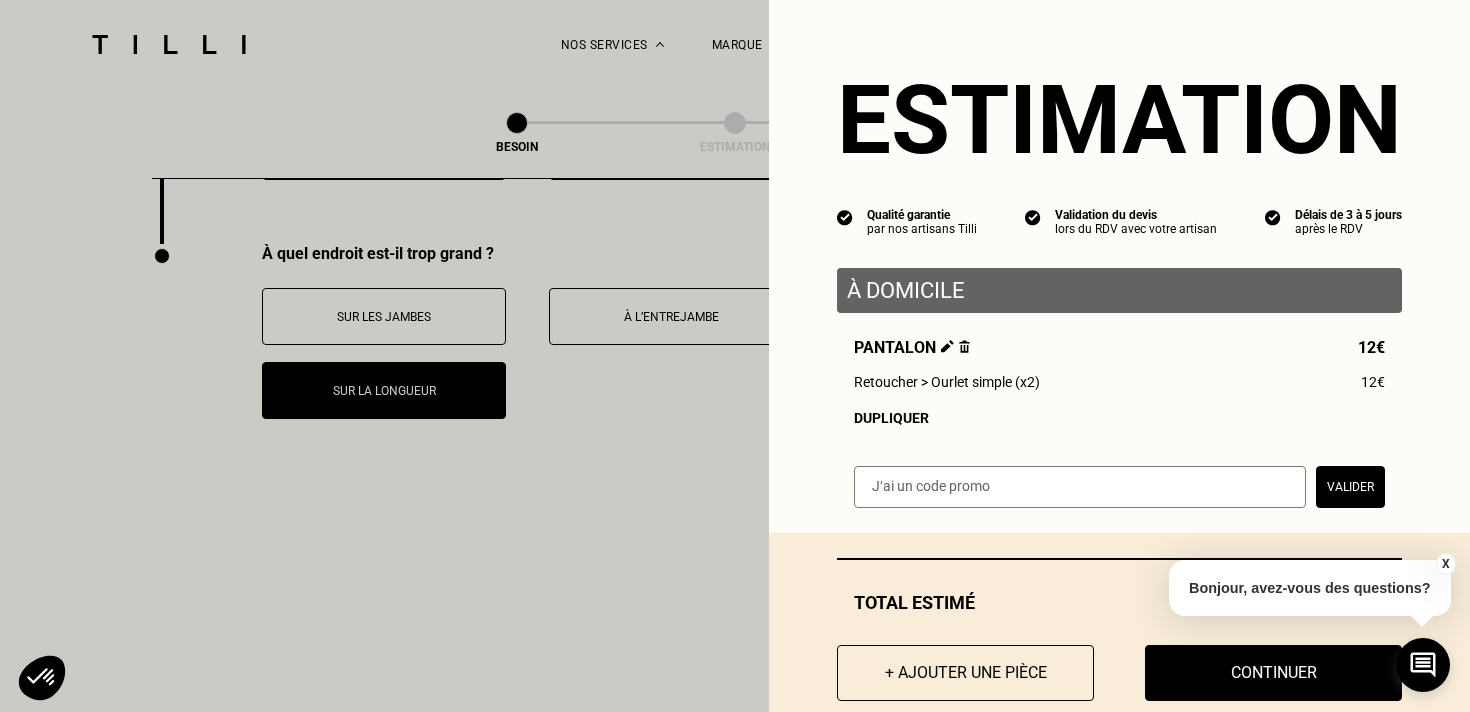 scroll, scrollTop: 40, scrollLeft: 0, axis: vertical 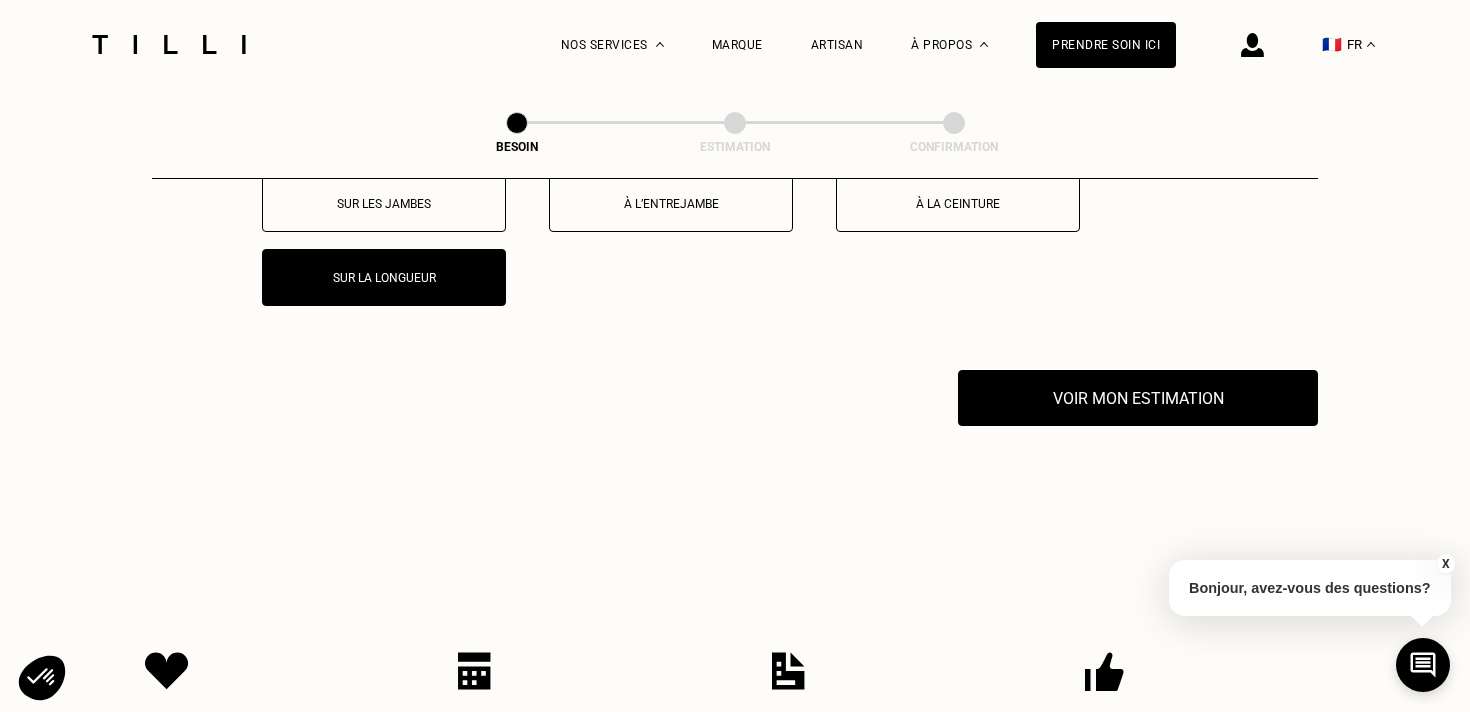 click on "X" at bounding box center (1445, 564) 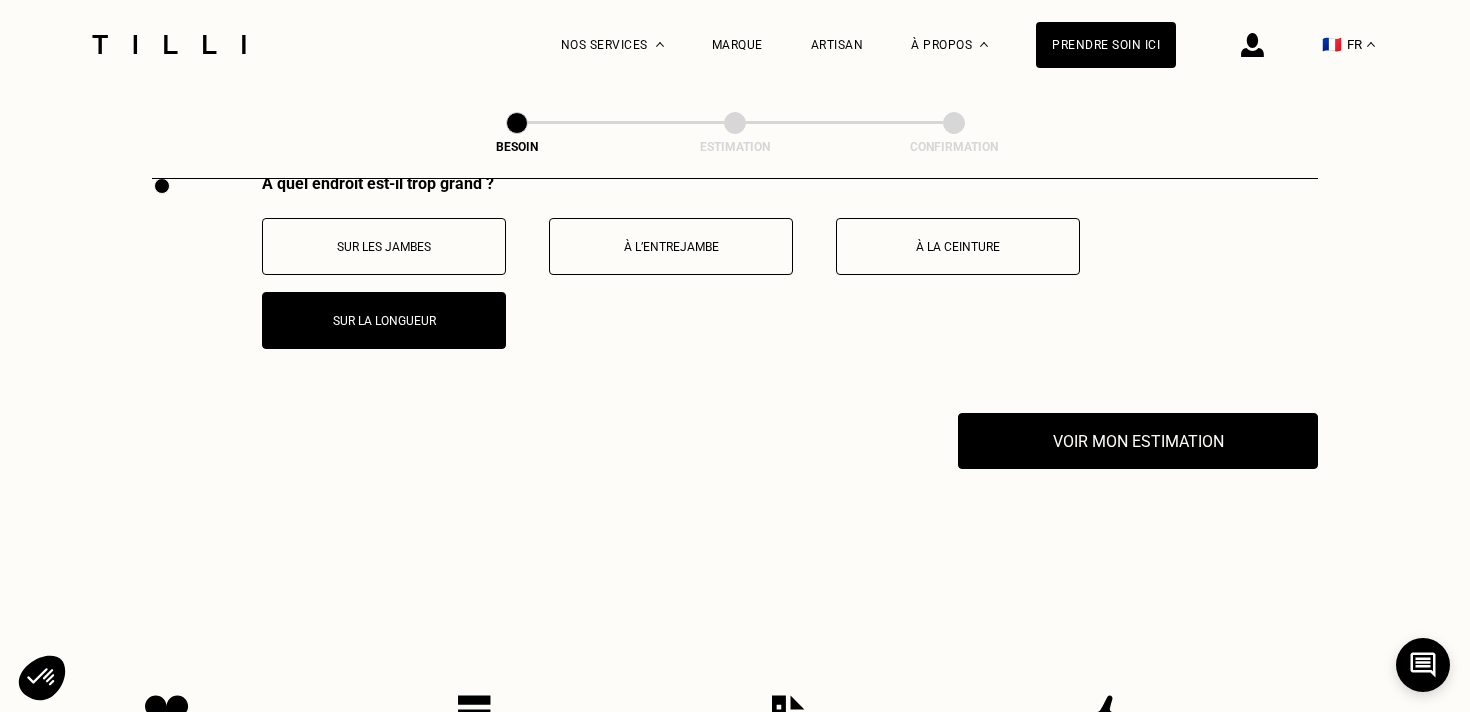 scroll, scrollTop: 3994, scrollLeft: 0, axis: vertical 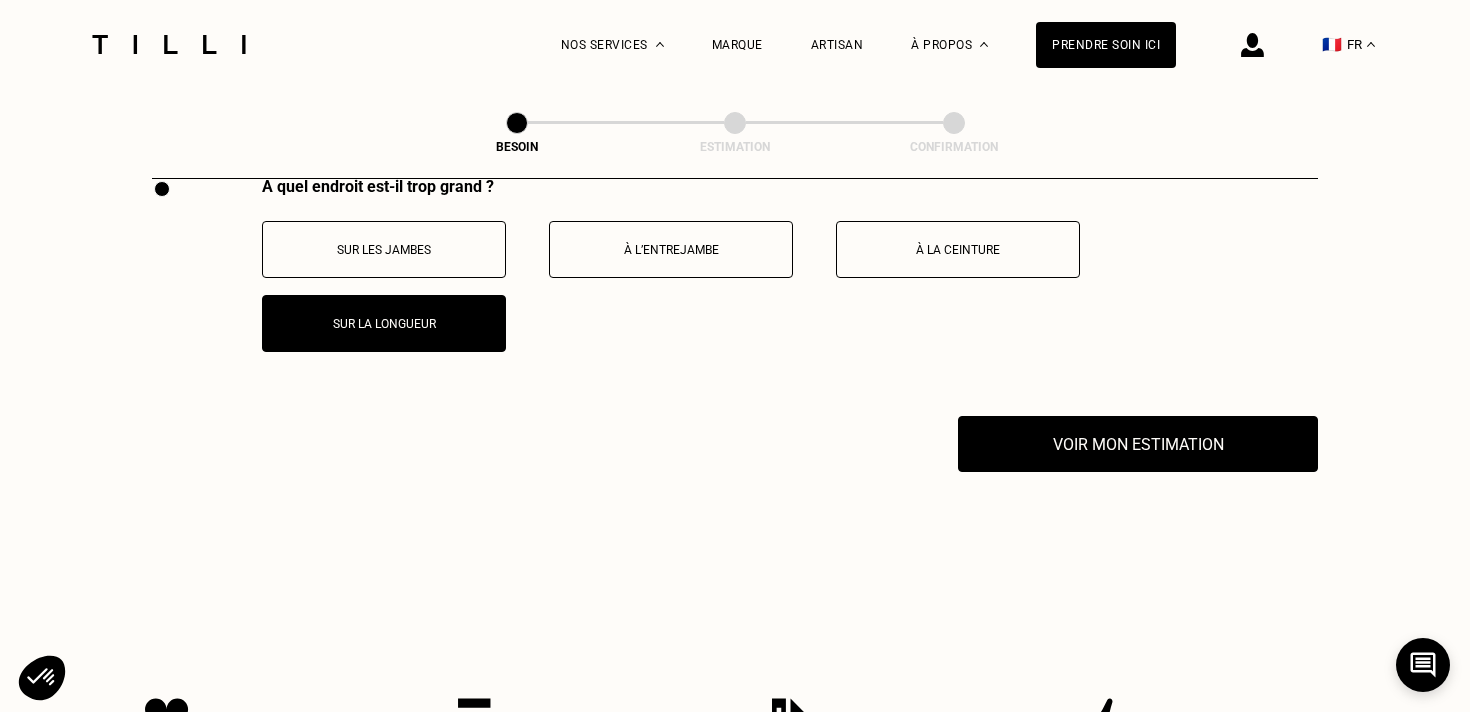 click on "Besoin Estimation Confirmation Dites nous de quoi vous avez besoin en 2 minutes top chrono Chez Tilli nous faisons appel aux meilleurs artisans couturiers , maroquiniers et cordonniers   français pour prendre soin de vos objets du quotidien. Catégorie Vêtements Intérieur Accessoires Chaussures Quelle pièce ? Pantalon Manteau & Veste Robe Haut Tailleur Pull & gilet Combinaison Jupe Robe de mariée Maillot de bain Lingerie Bonnet, écharpe, gants Accessoires Quelle matière ? Certaines matières nécessitent un savoir-faire et des outils spécifiques. Si besoin, nous mobiliserons un spécialiste pour prendre soin de vos pièces. Pas d’inquiétude, le prix reste le même. [PERSON_NAME] ou mousseline Dentelle Maille Attention ! Pour le moment, nous traitons que le cuir léger comme les hauts & pantalons (pas de blouson). Cuir Autre ([GEOGRAPHIC_DATA], [GEOGRAPHIC_DATA]...) Technique - Sport Localisation Quel est votre pays ? 🇩🇪   [GEOGRAPHIC_DATA] 🇦🇹   [GEOGRAPHIC_DATA] 🇧🇪   [GEOGRAPHIC_DATA] 🇧🇬   Bulgarie 🇨🇾   Chypre" at bounding box center [735, -1657] 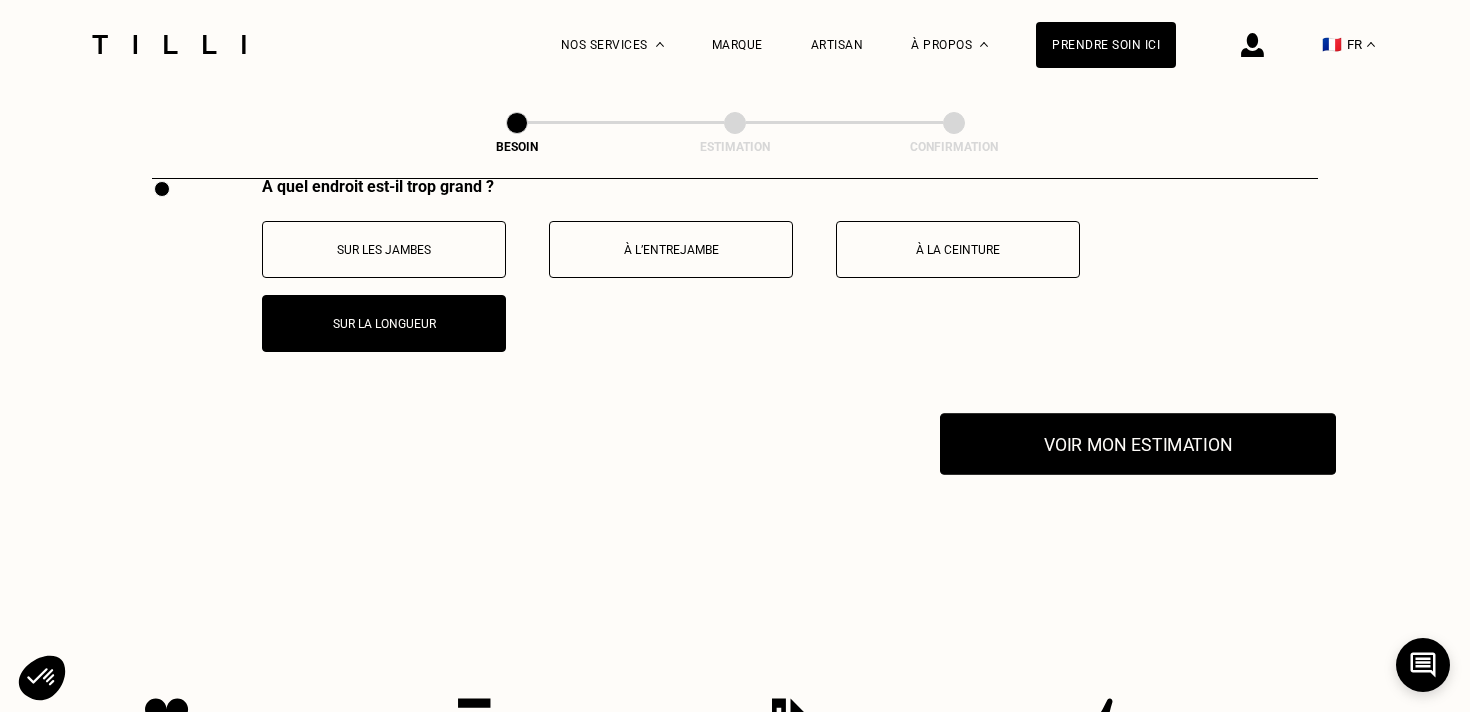 click on "Voir mon estimation" at bounding box center [1138, 444] 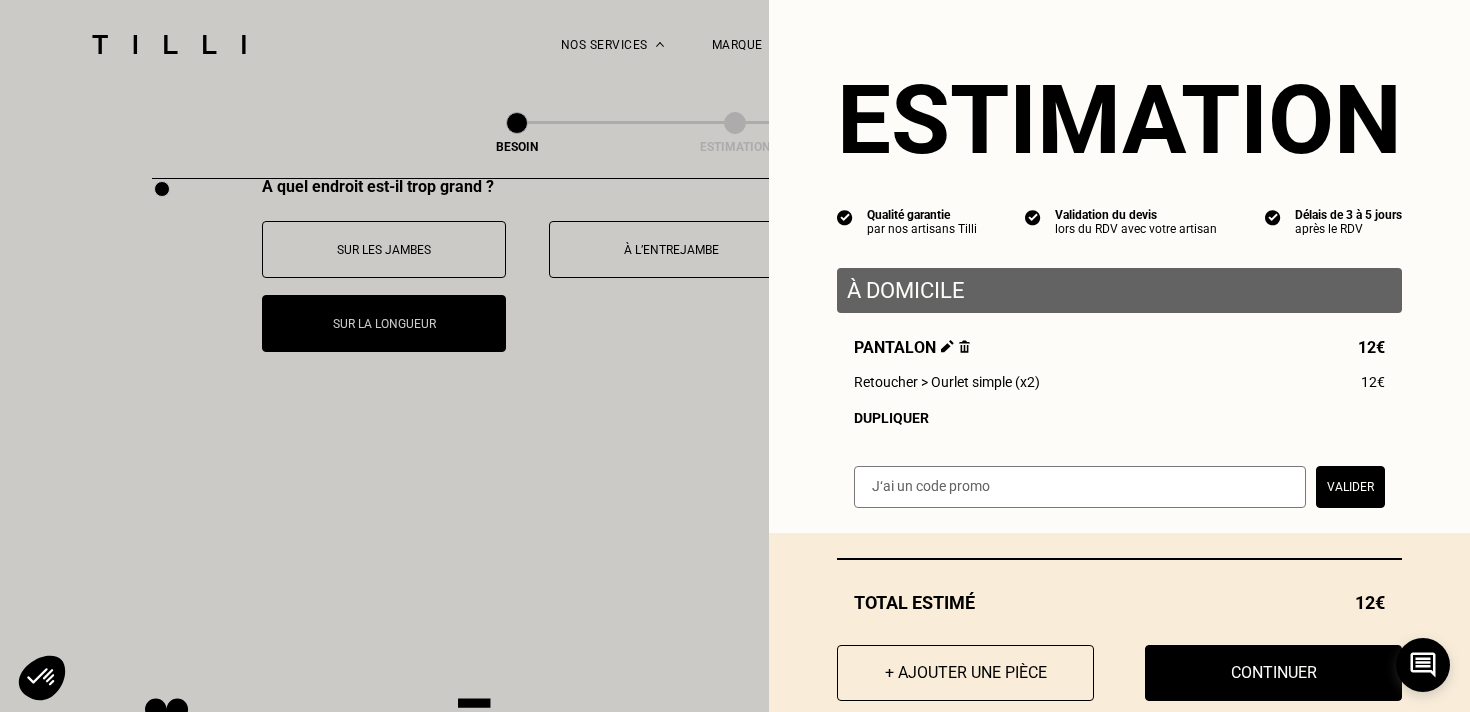 scroll, scrollTop: 40, scrollLeft: 0, axis: vertical 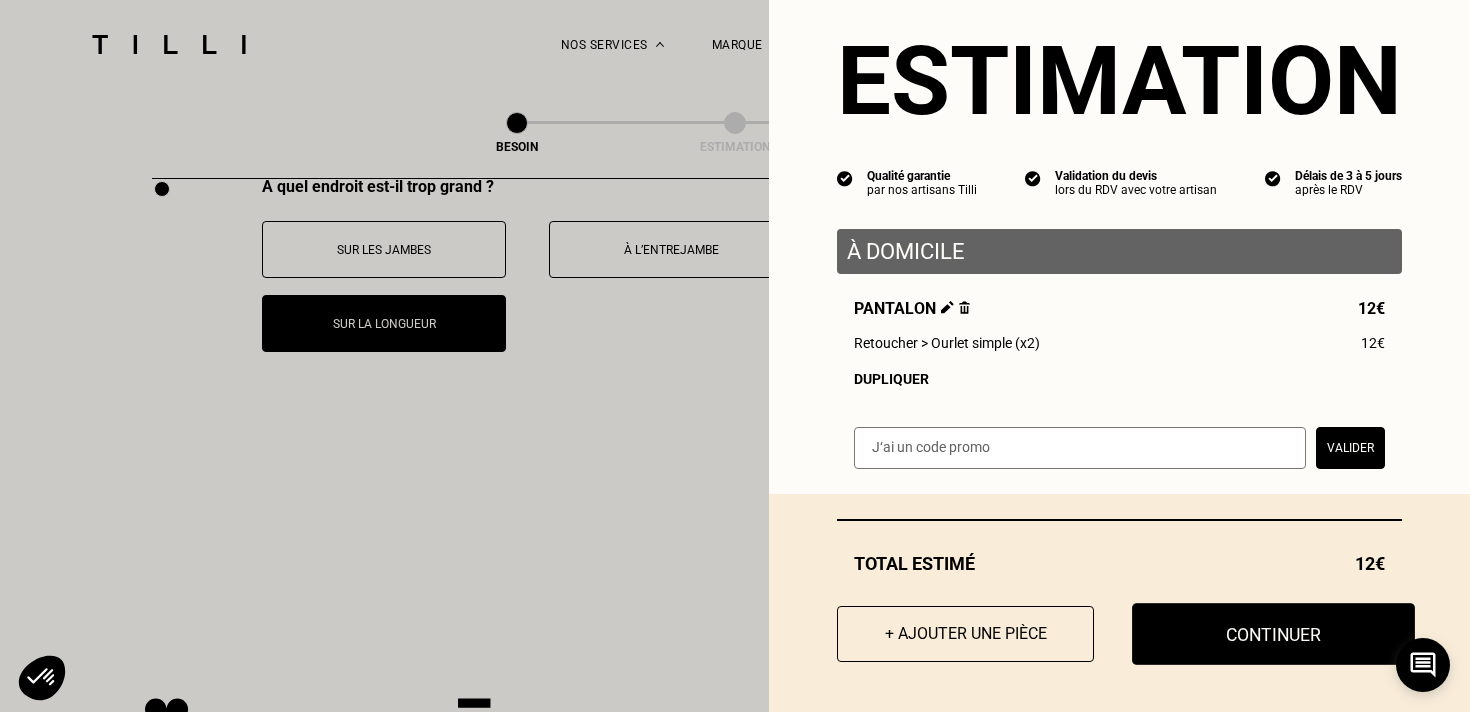click on "Continuer" at bounding box center (1273, 634) 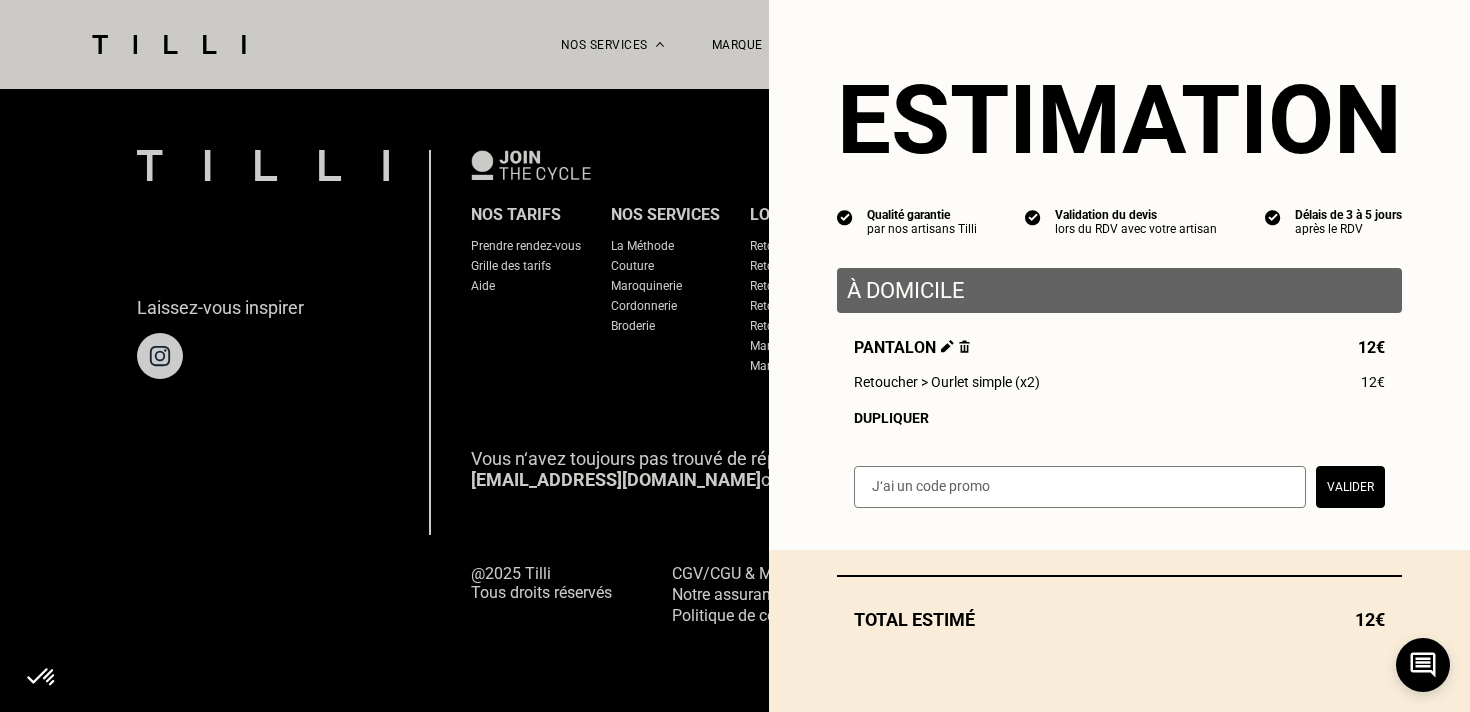 scroll, scrollTop: 1309, scrollLeft: 0, axis: vertical 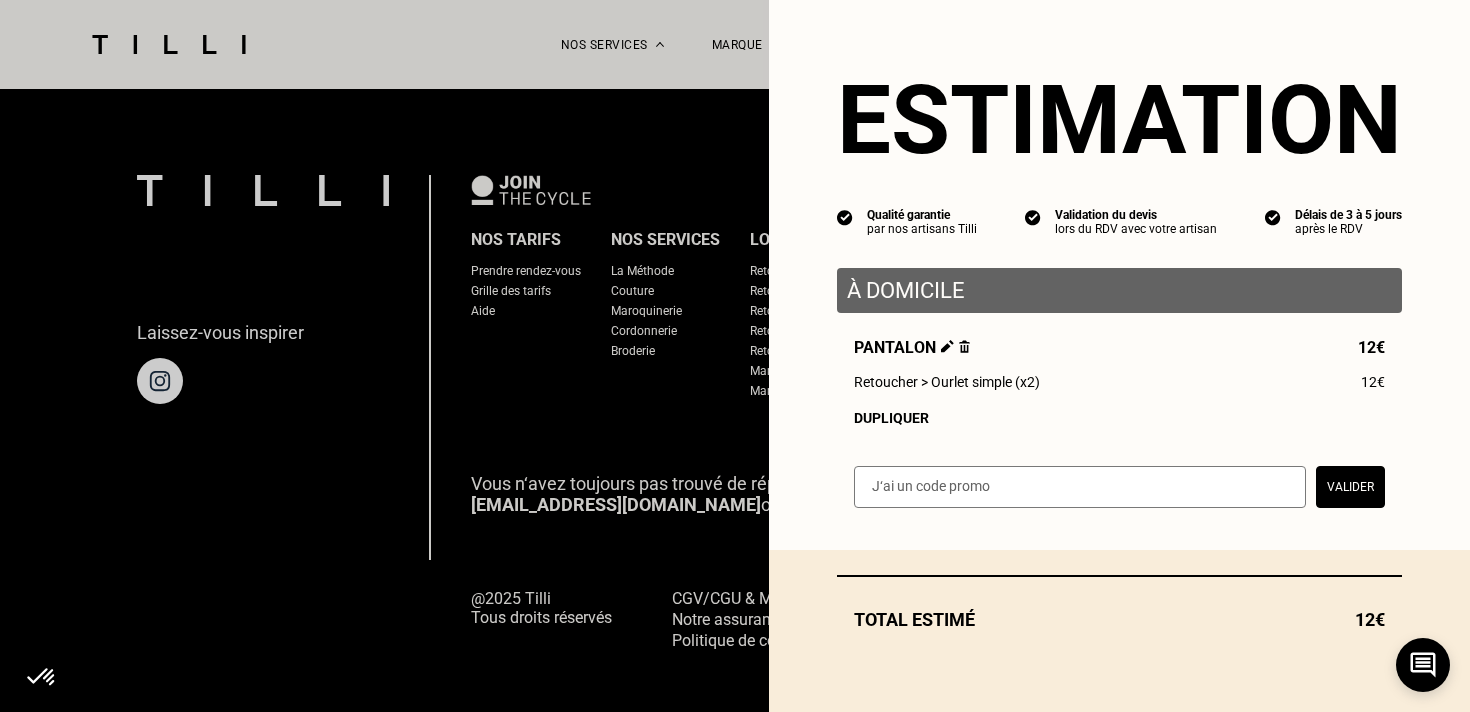 select on "FR" 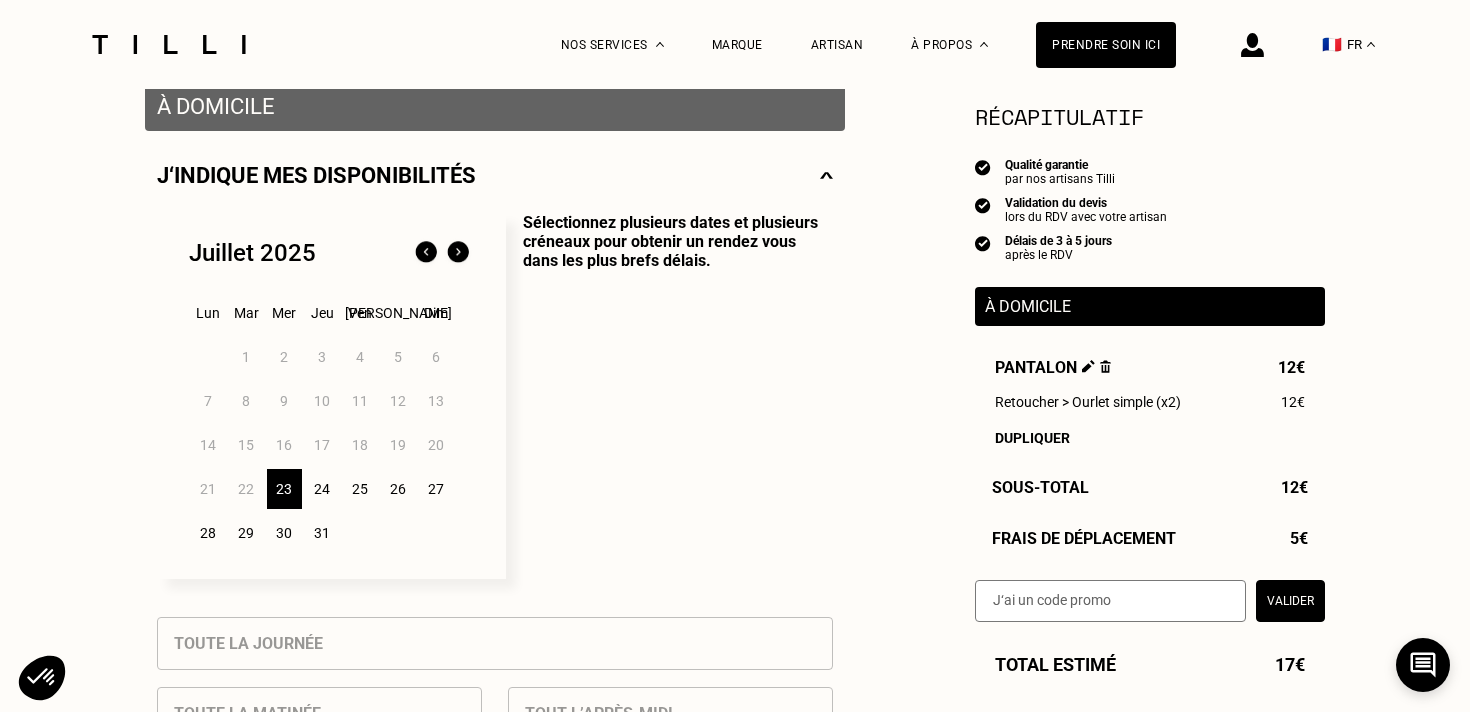 scroll, scrollTop: 406, scrollLeft: 0, axis: vertical 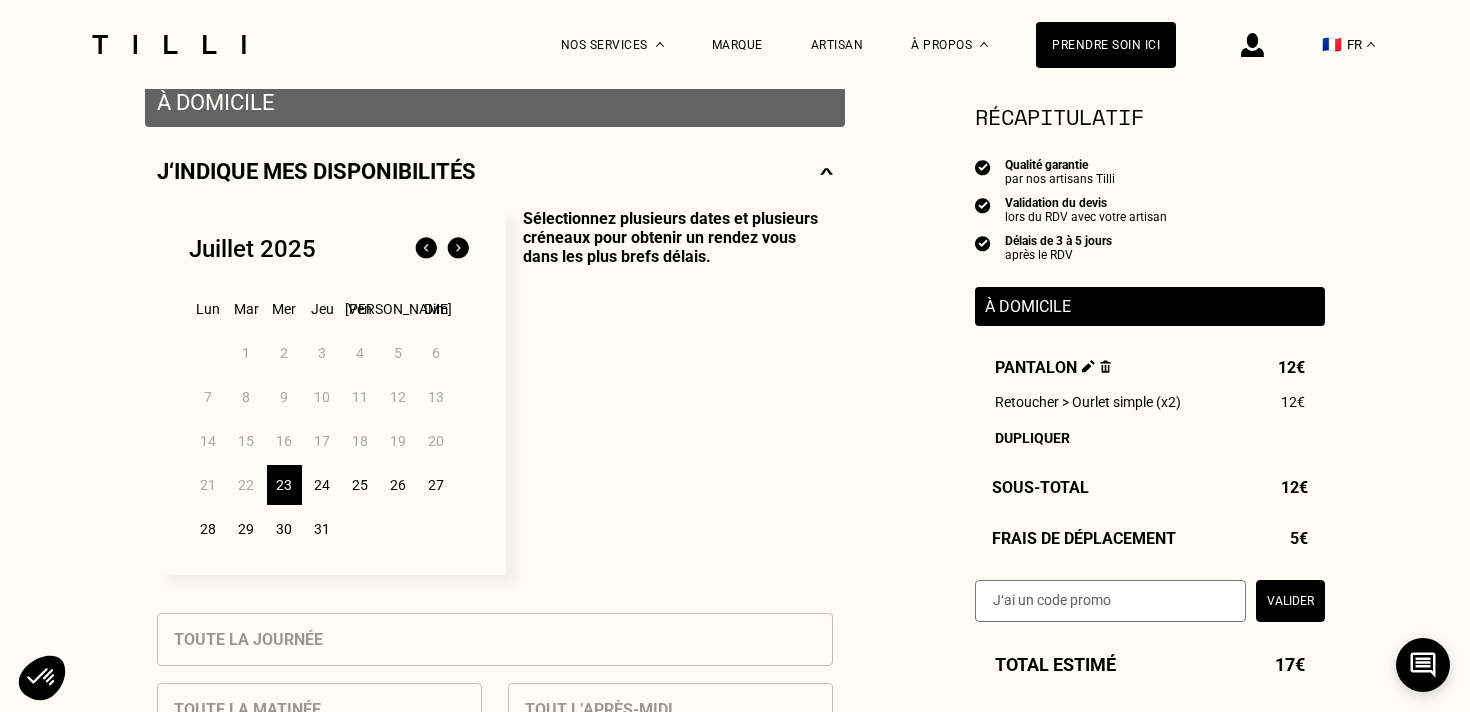 click on "23" at bounding box center (284, 485) 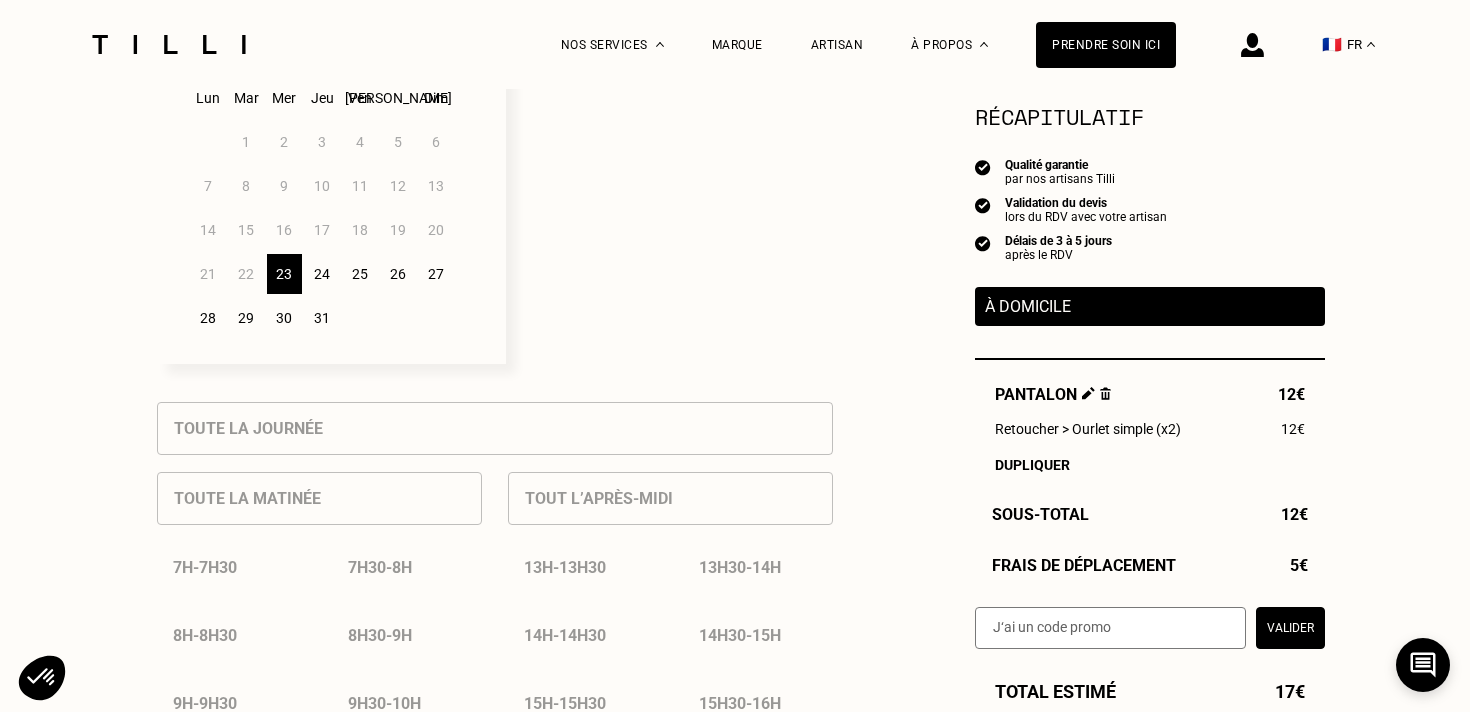 scroll, scrollTop: 600, scrollLeft: 0, axis: vertical 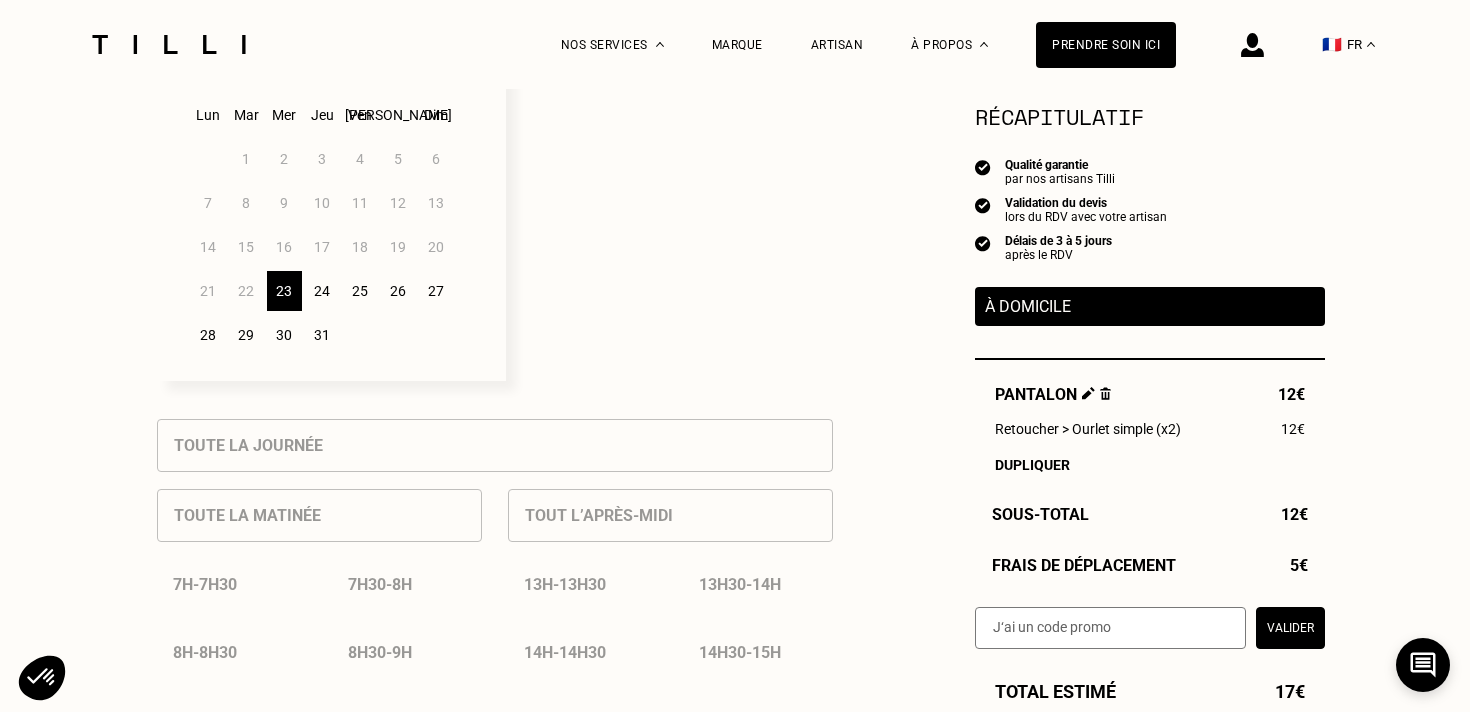 click on "24" at bounding box center (322, 291) 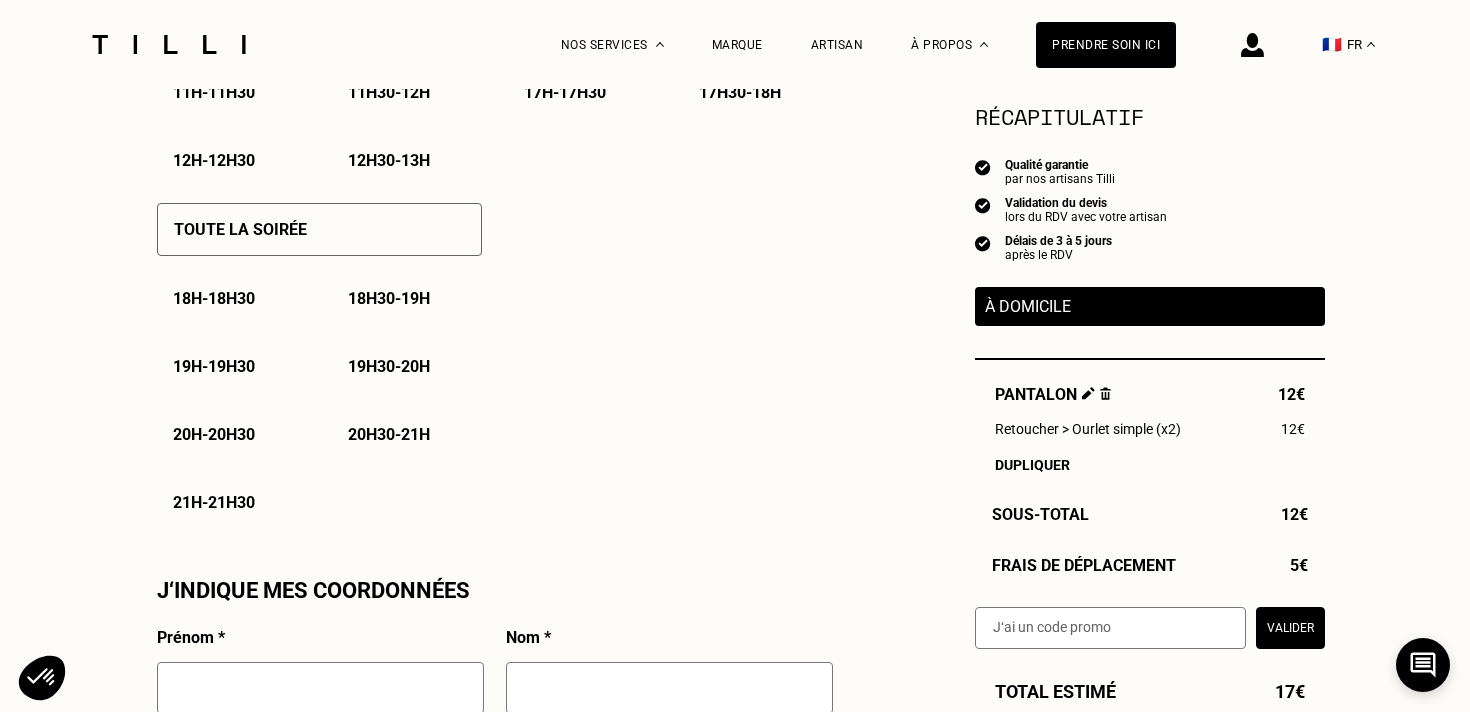 scroll, scrollTop: 1369, scrollLeft: 0, axis: vertical 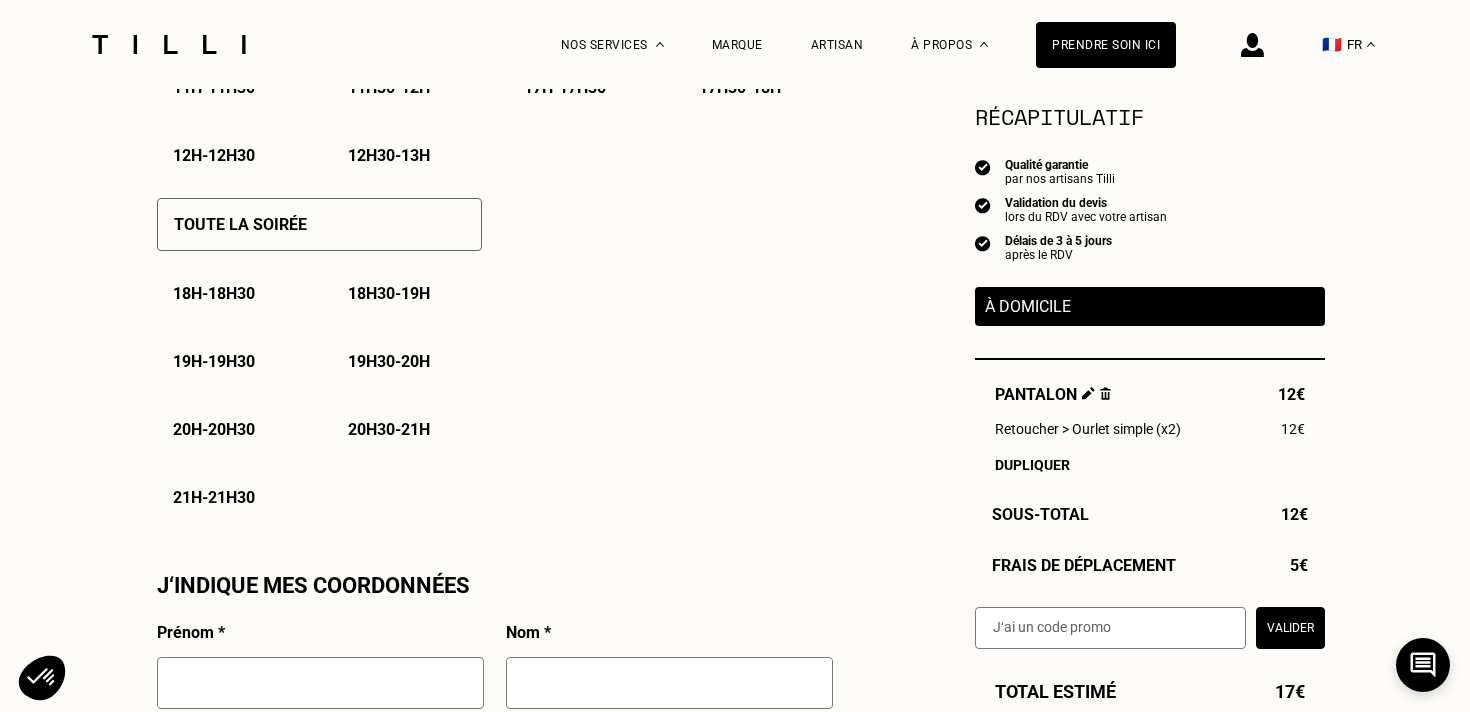 click on "19h30  -  20h" at bounding box center (389, 361) 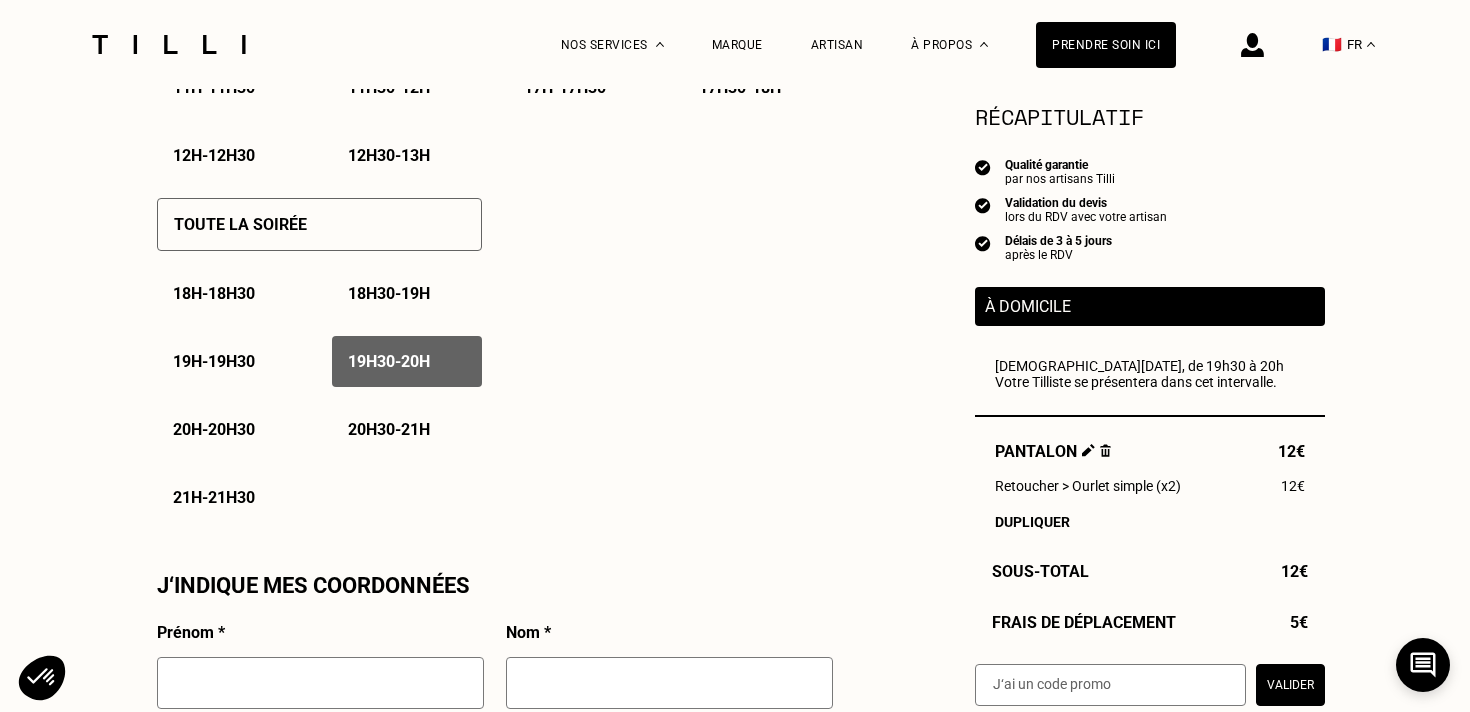 click on "19h  -  19h30" at bounding box center [232, 361] 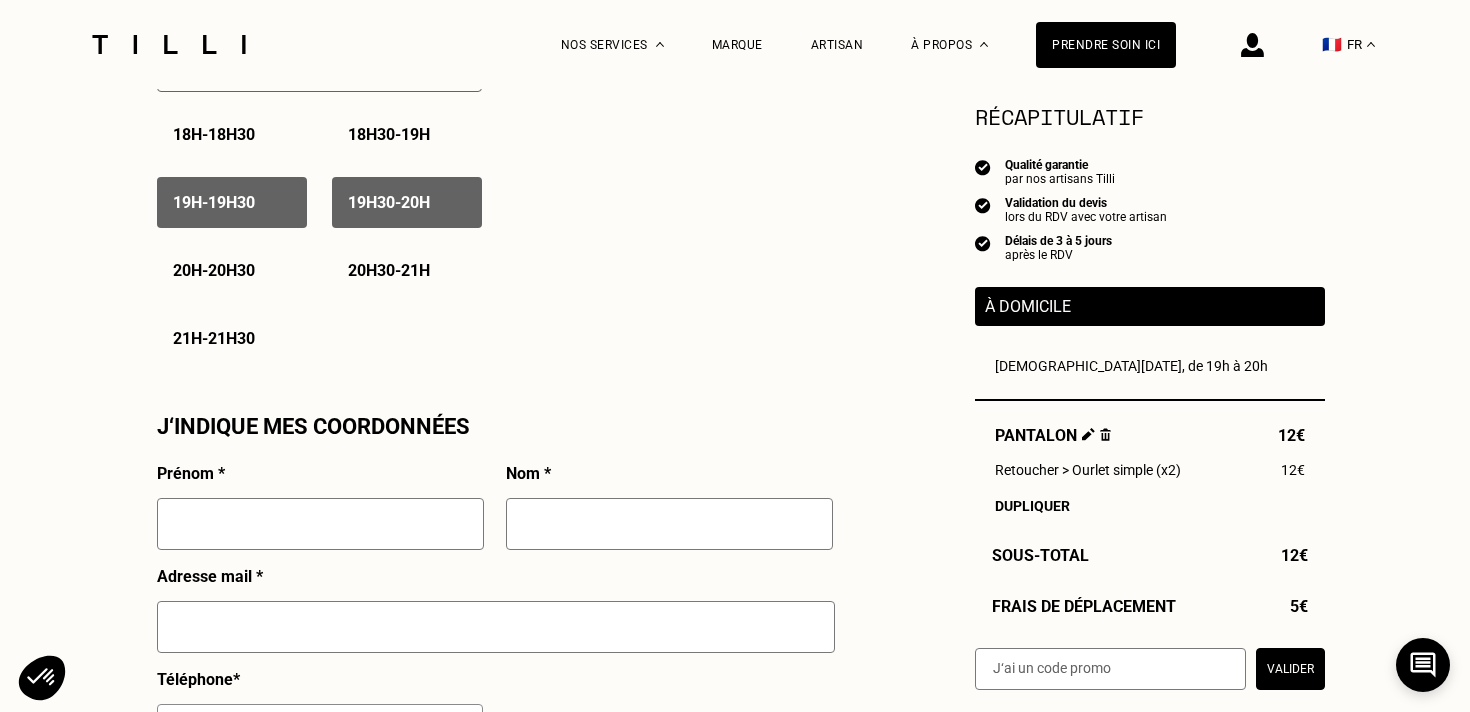 scroll, scrollTop: 1553, scrollLeft: 0, axis: vertical 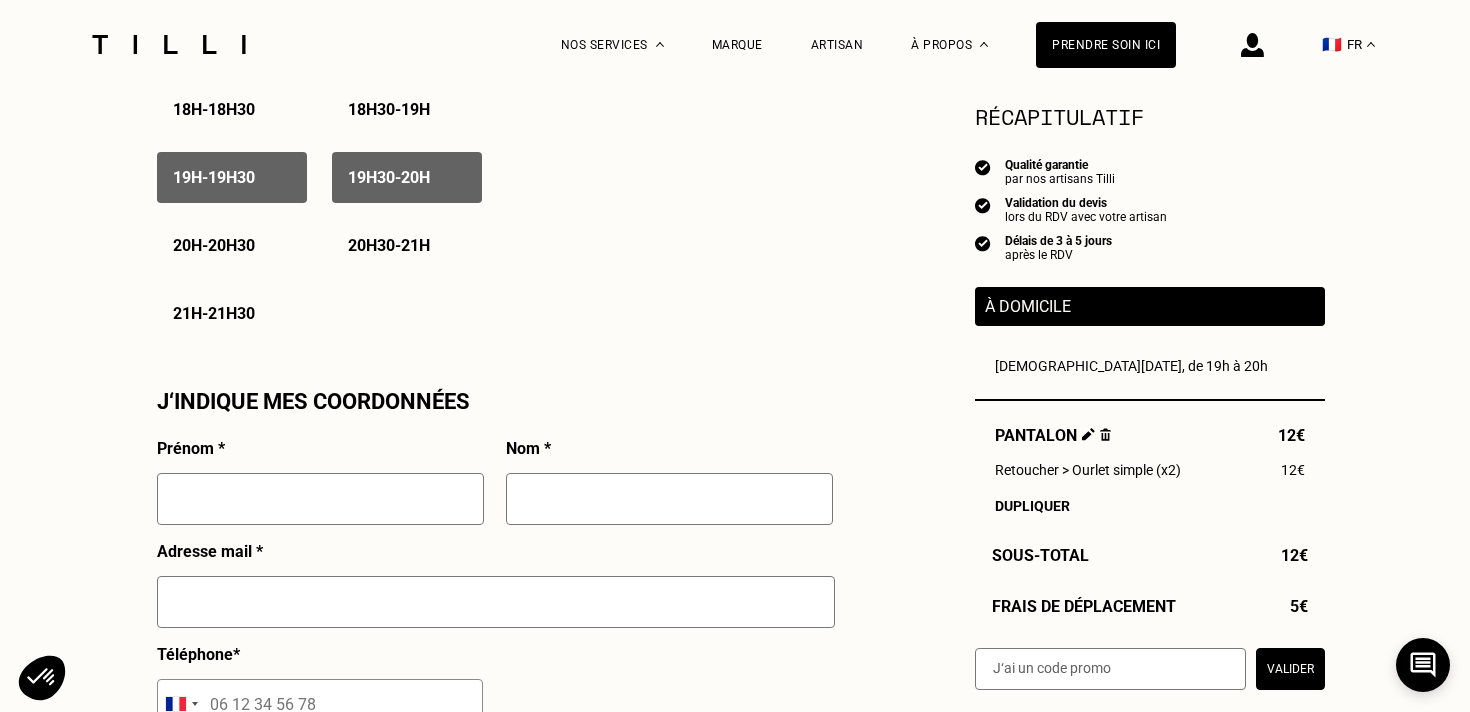 click at bounding box center [320, 499] 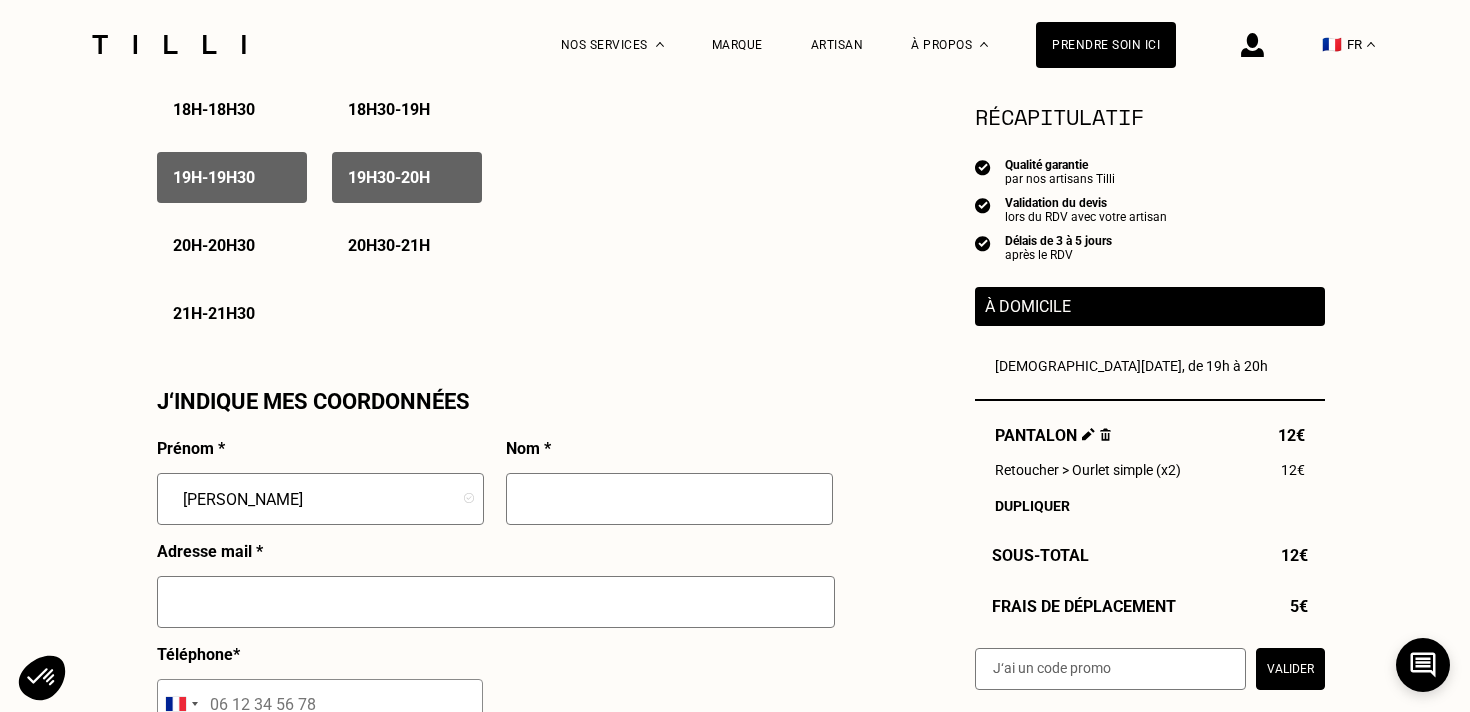 click at bounding box center [669, 499] 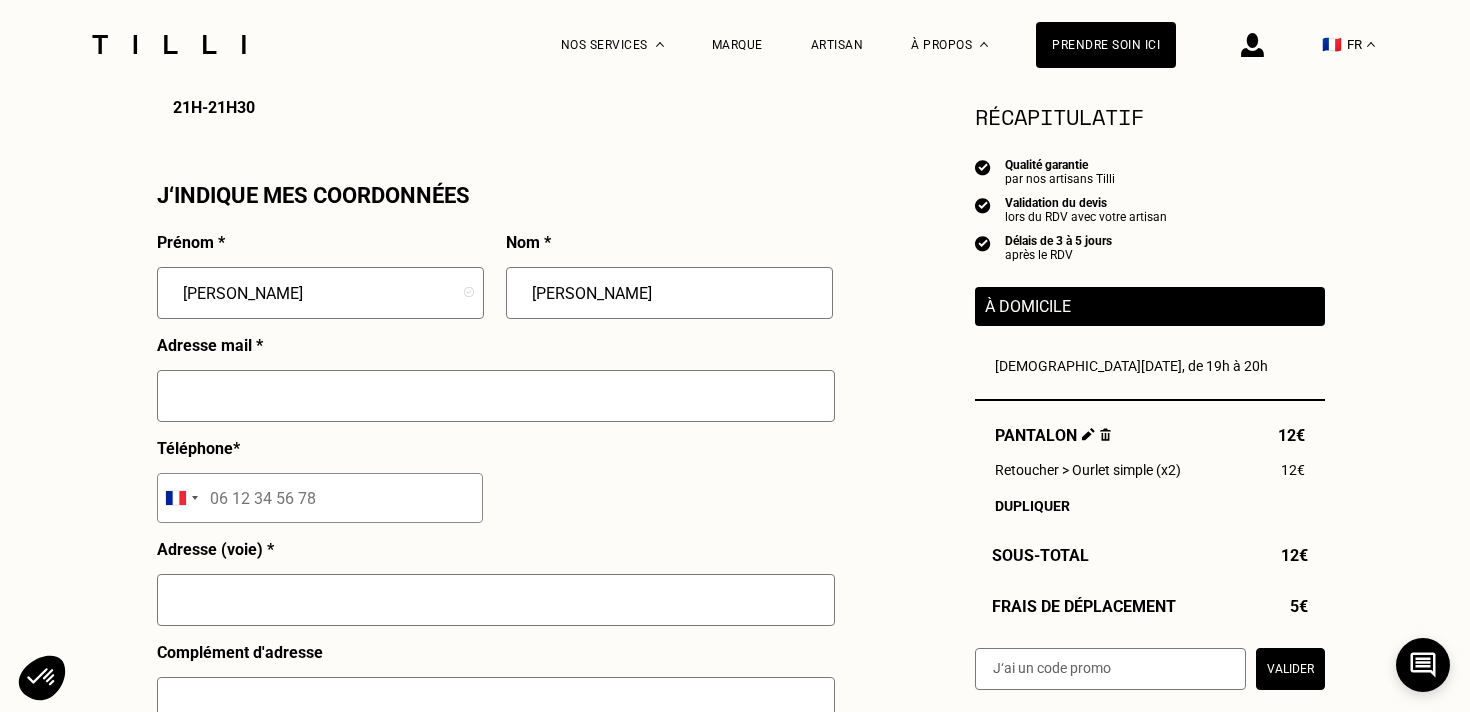 scroll, scrollTop: 1776, scrollLeft: 0, axis: vertical 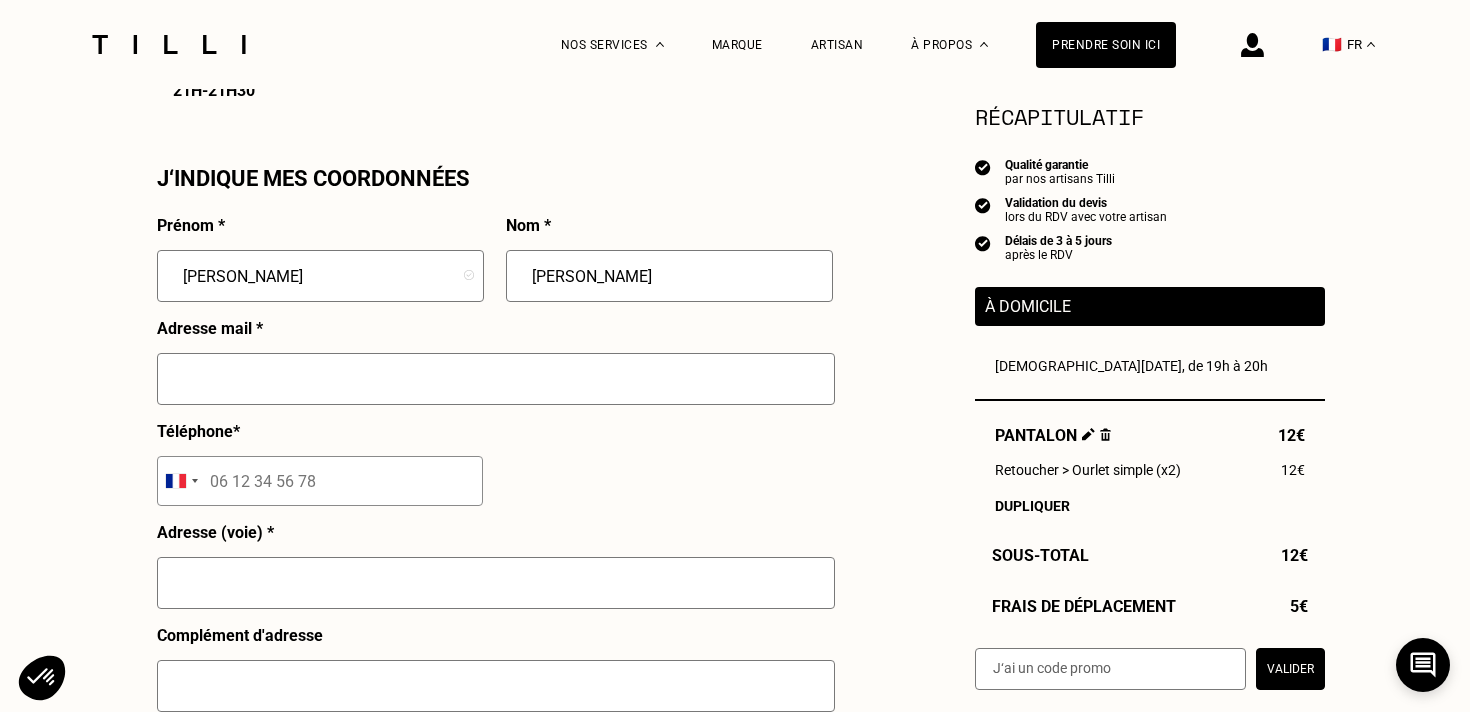 click at bounding box center (496, 379) 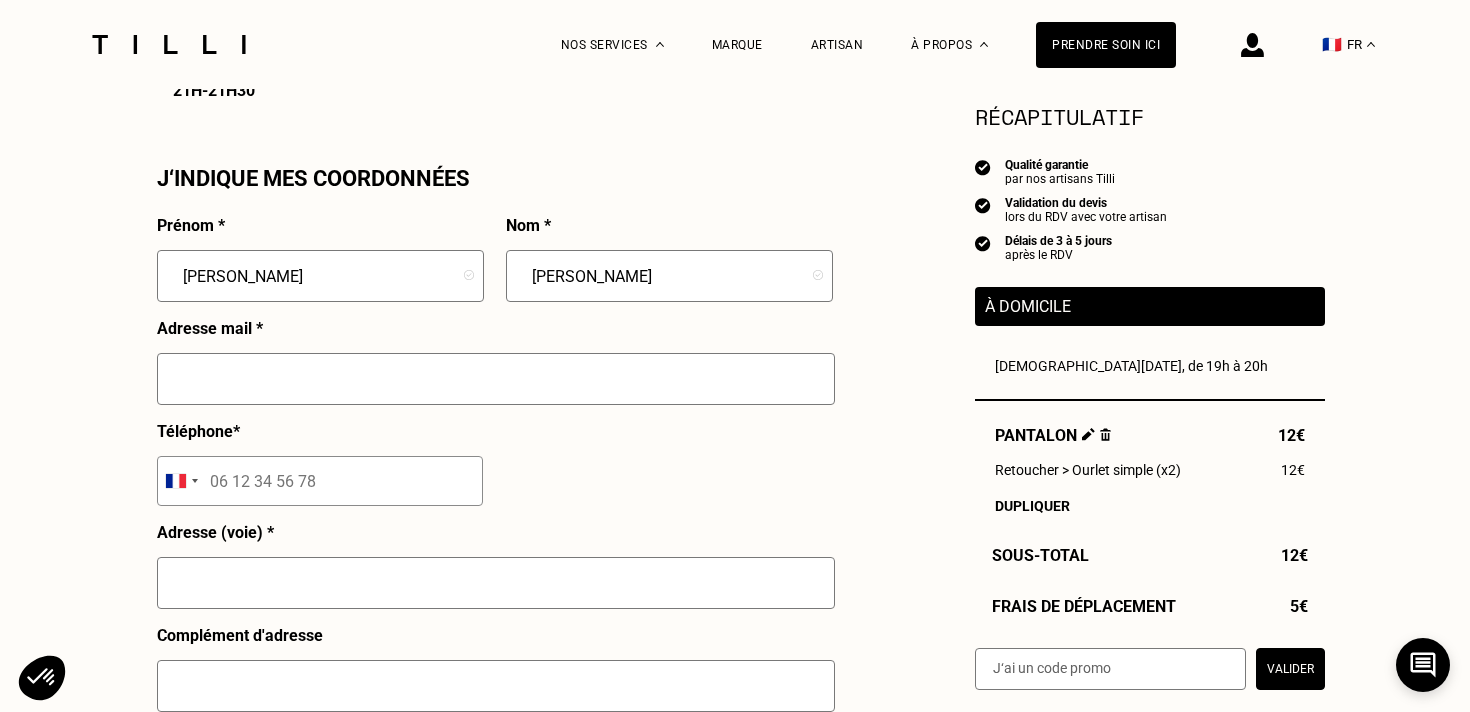 type on "[EMAIL_ADDRESS][DOMAIN_NAME]" 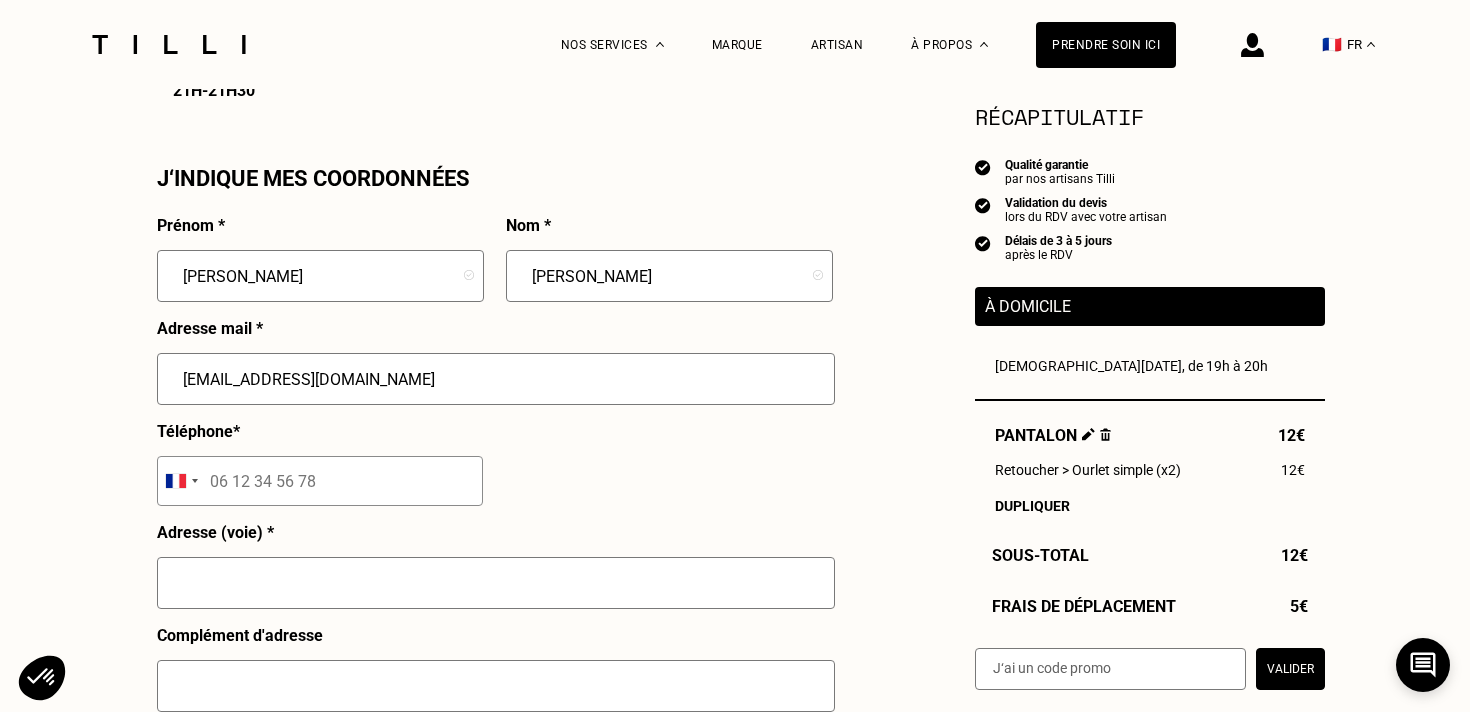 type on "[STREET_ADDRESS]" 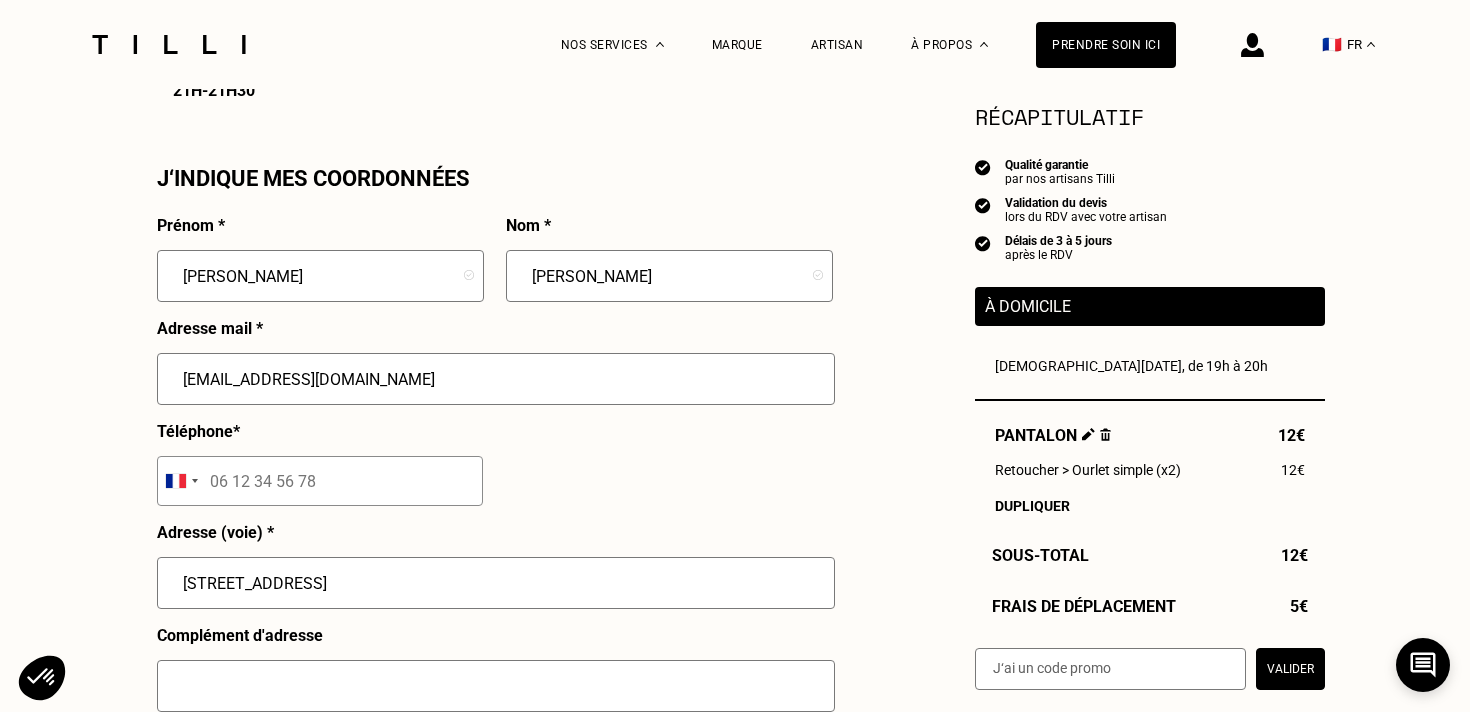 type on "6ème étage - Porte gauche" 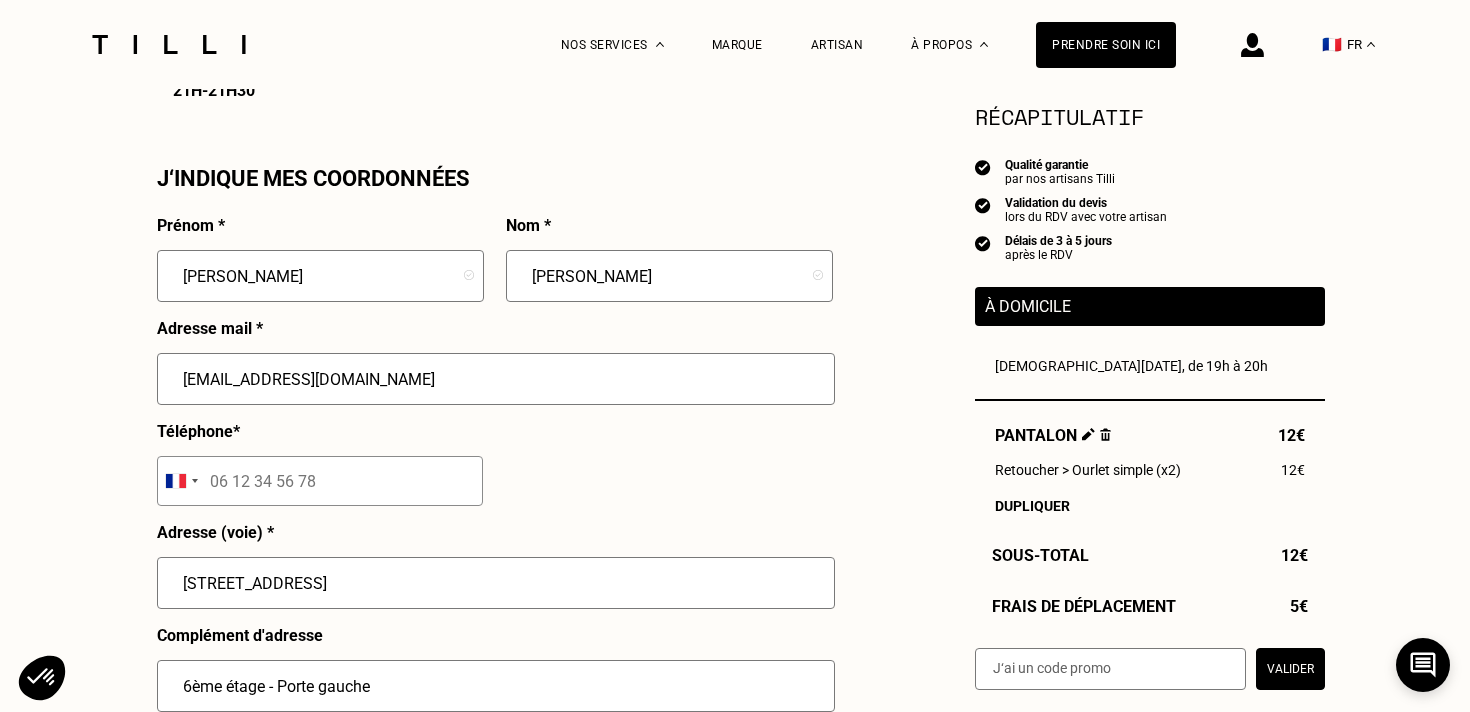 type on "[GEOGRAPHIC_DATA] 19" 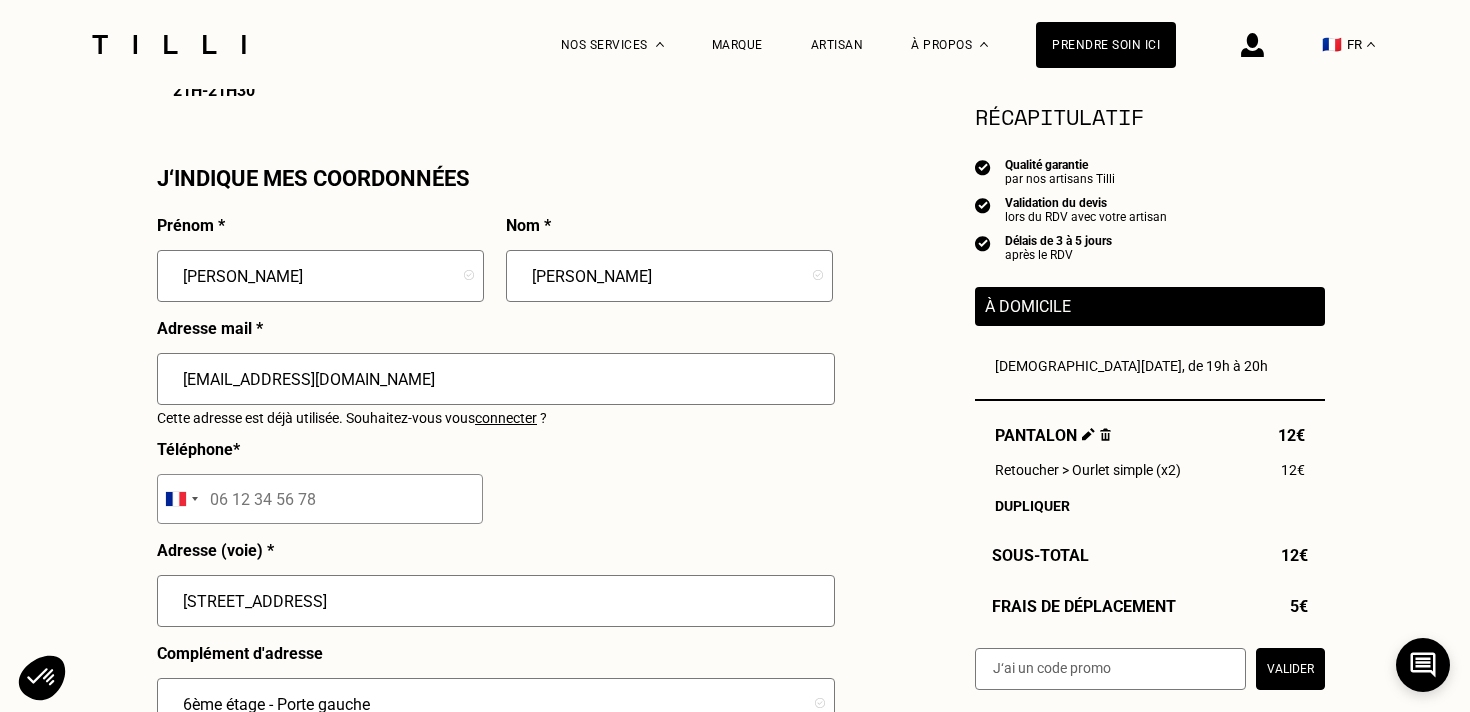 scroll, scrollTop: 1771, scrollLeft: 0, axis: vertical 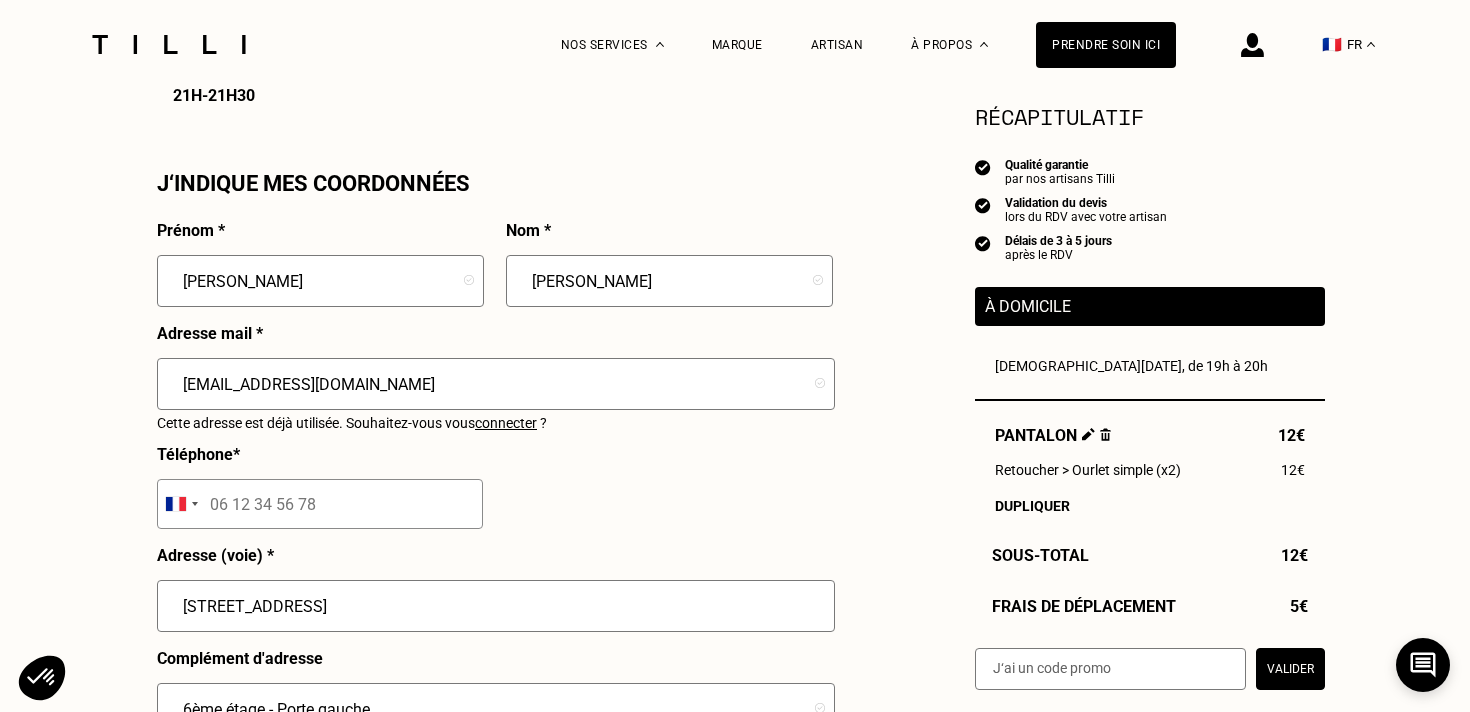 click on "connecter" at bounding box center (506, 423) 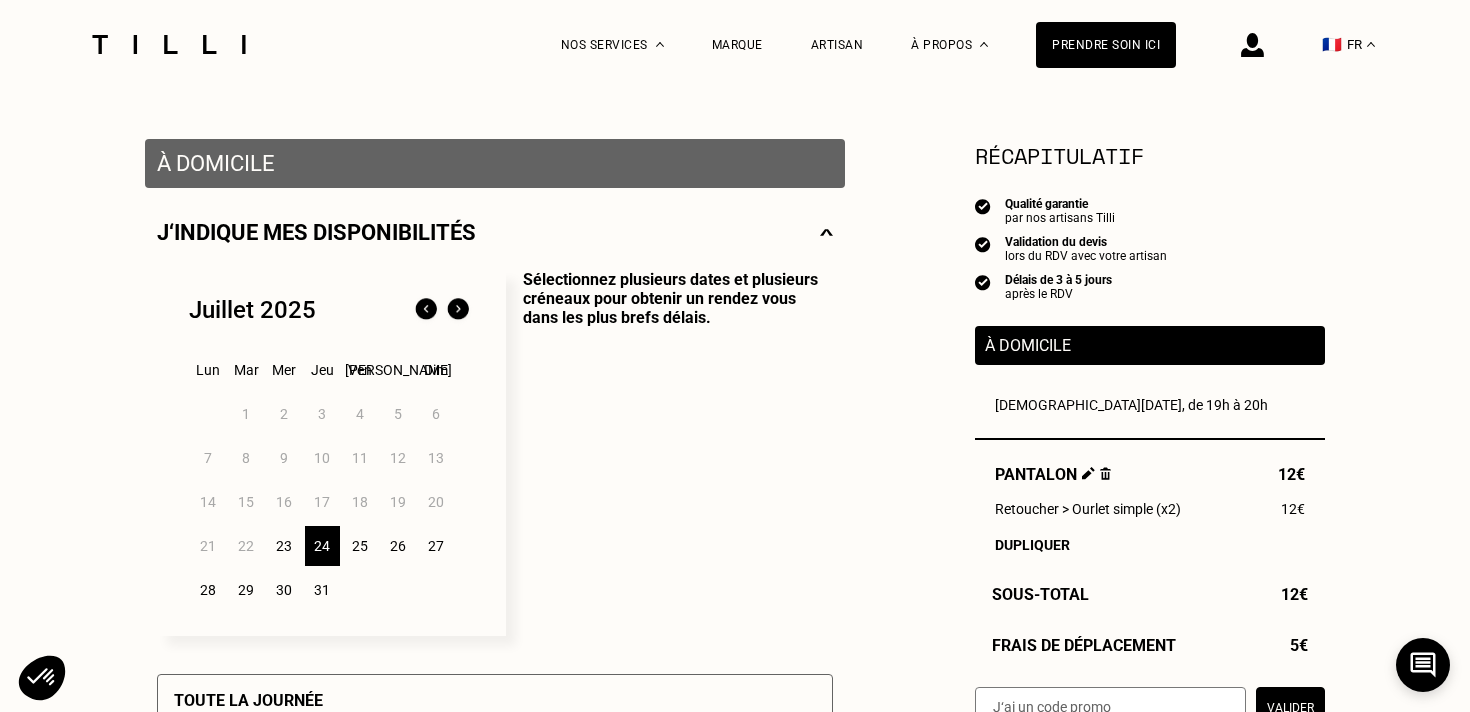 scroll, scrollTop: 352, scrollLeft: 0, axis: vertical 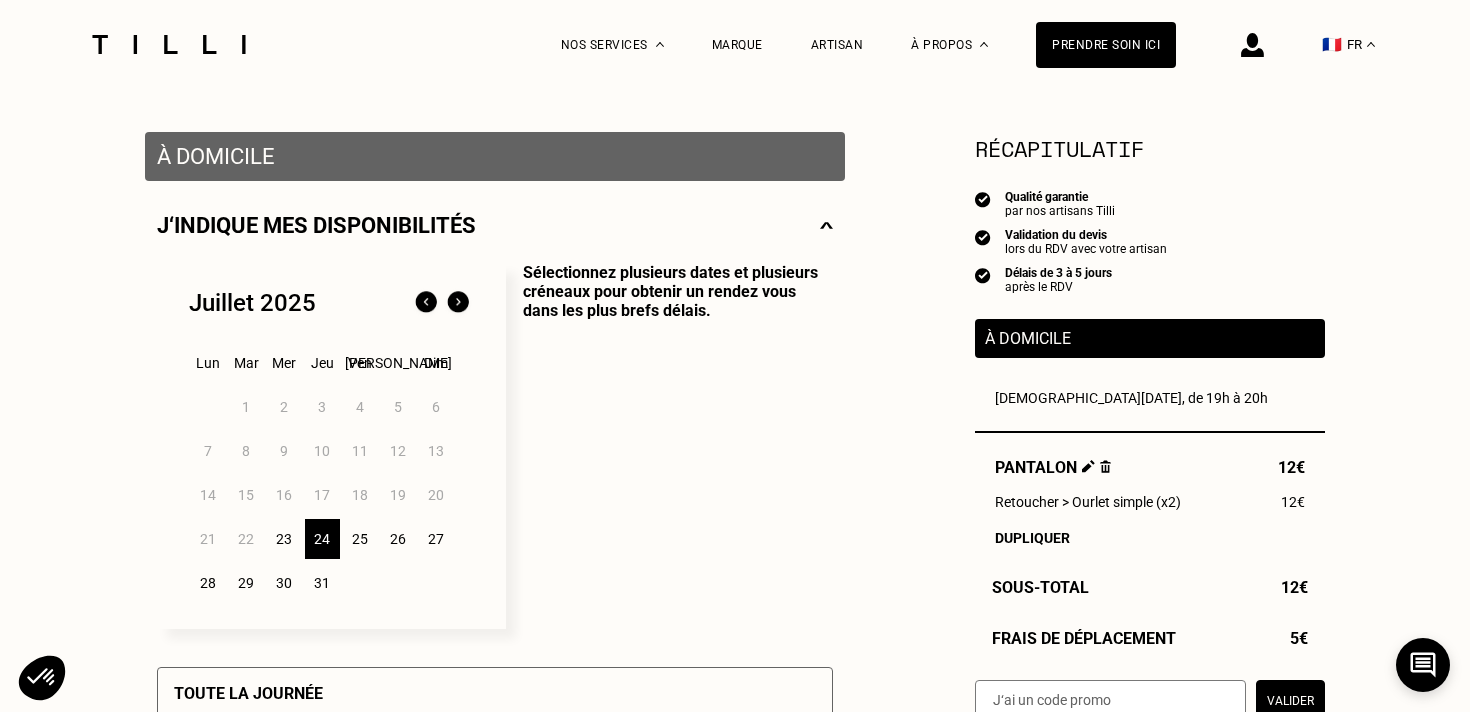 click on "Sélectionnez plusieurs dates et plusieurs créneaux pour obtenir un rendez vous dans les plus brefs délais." at bounding box center [669, 446] 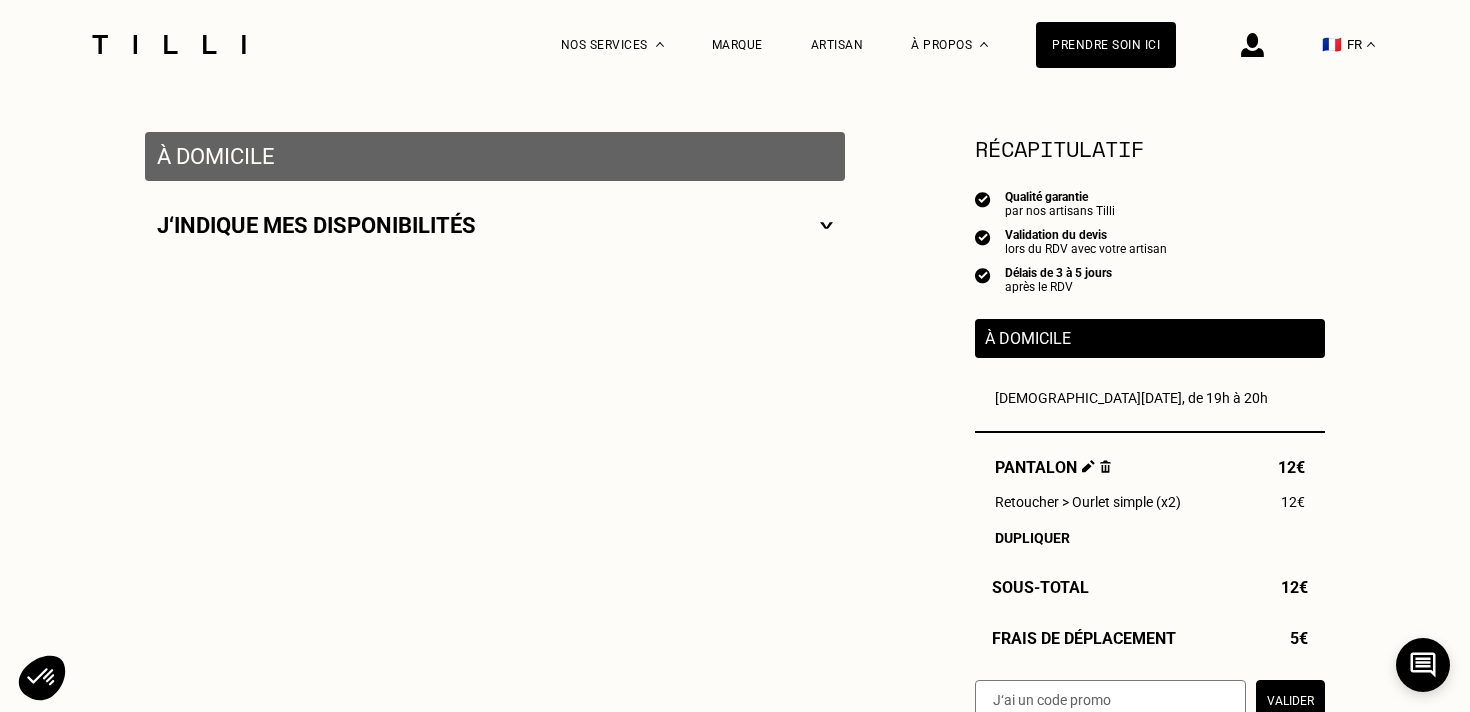 click on "J‘indique mes disponibilités" at bounding box center [495, 225] 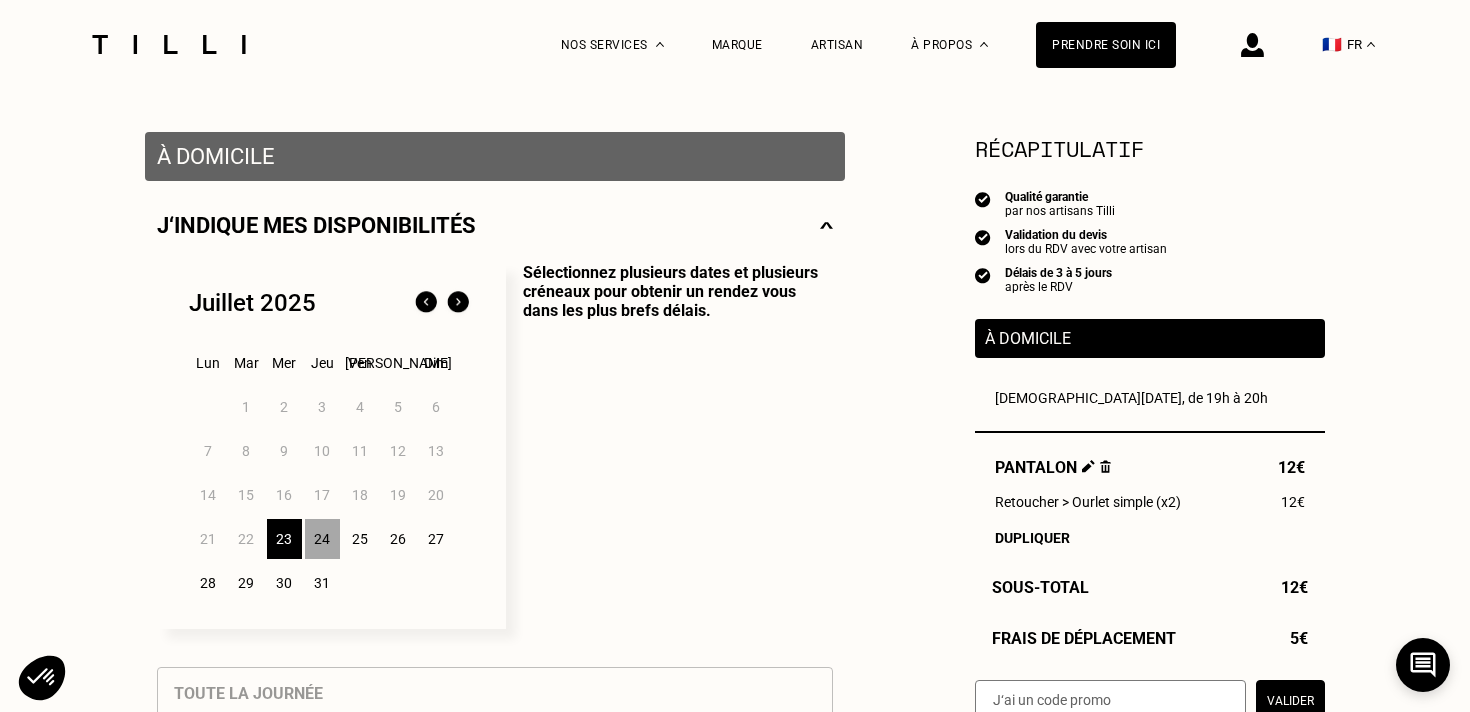 click on "Sélectionnez plusieurs dates et plusieurs créneaux pour obtenir un rendez vous dans les plus brefs délais." at bounding box center [669, 446] 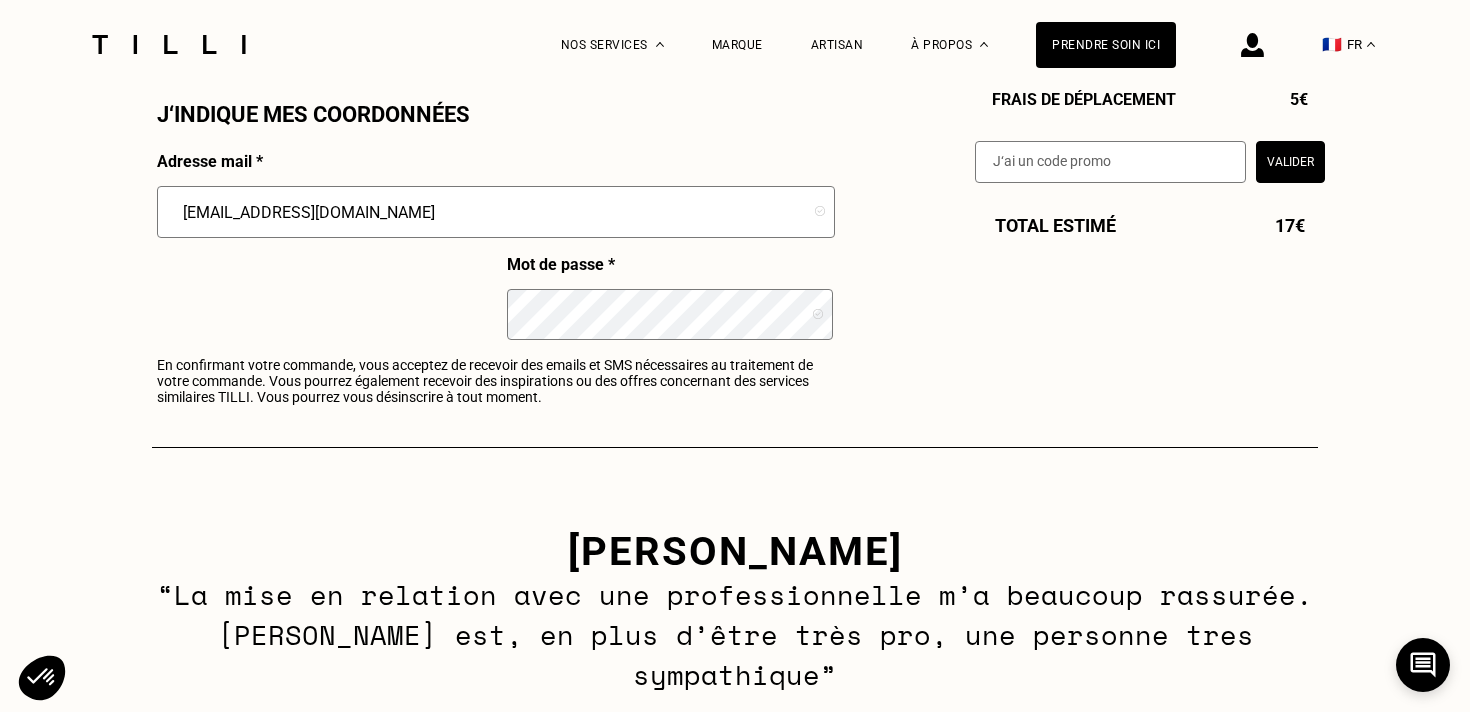 scroll, scrollTop: 1817, scrollLeft: 0, axis: vertical 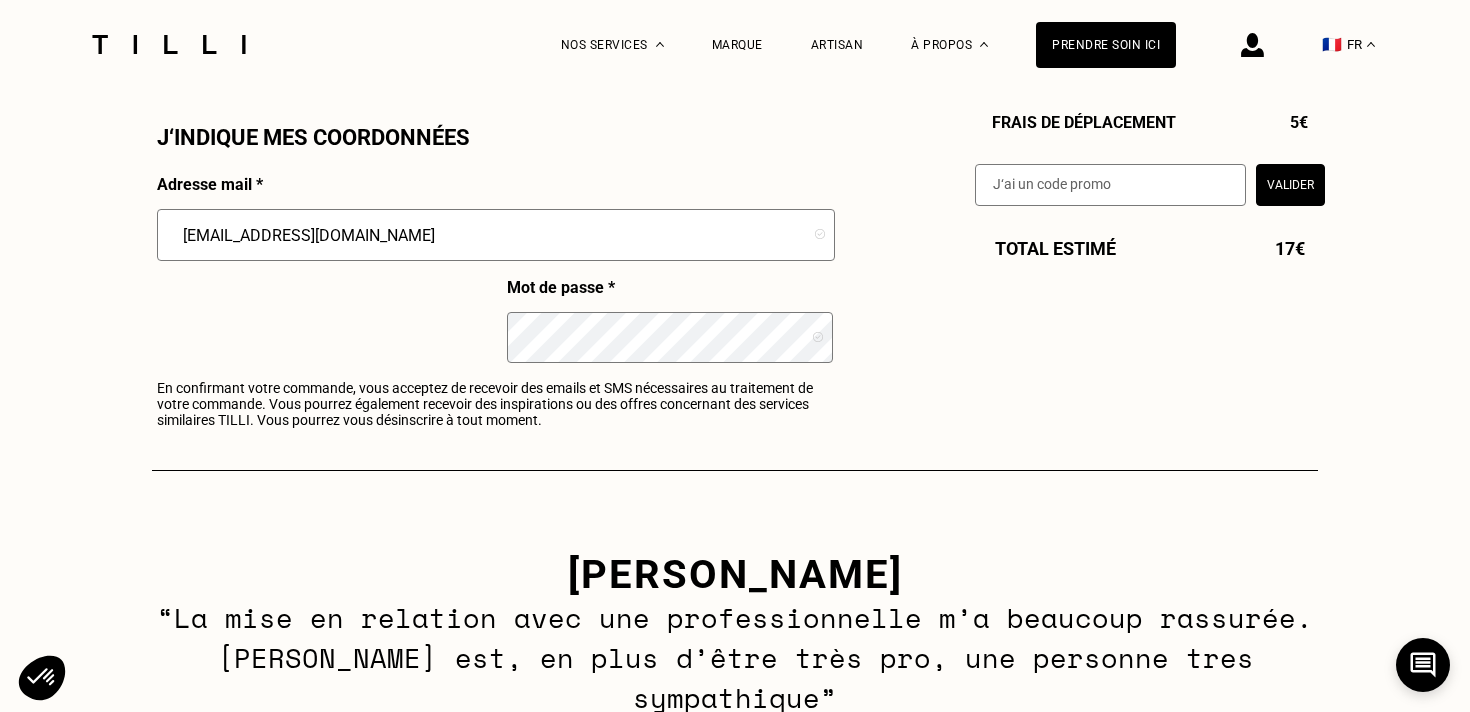 click on "Estimation Récapitulatif Qualité garantie par nos artisans Tilli Validation du devis lors du RDV avec votre artisan Délais de 3 à 5 jours après le RDV À domicile  [DATE], de 19h à 20h Pantalon 12€ Retoucher > Ourlet simple (x2) 12€ Dupliquer Sous-Total   12€ Frais de déplacement   5€ Valider Total estimé 17€ À domicile J‘indique mes disponibilités [DATE] Lun Mar Mer Jeu Ven Sam Dim 1 2 3 4 5 6 7 8 9 10 11 12 13 14 15 16 17 18 19 20 21 22 23 24 25 26 27 28 29 30 31 Sélectionnez plusieurs dates et plusieurs créneaux pour obtenir un rendez vous dans les plus brefs délais. Toute la journée Toute la matinée 7h  -  7h30 7h30  -  8h 8h  -  8h30 8h30  -  9h 9h  -  9h30 9h30  -  10h 10h  -  10h30 10h30  -  11h 11h  -  11h30 11h30  -  12h 12h  -  12h30 12h30  -  13h Tout l’après-midi 13h  -  13h30 13h30  -  14h 14h  -  14h30 14h30  -  15h 15h  -  15h30 15h30  -  16h 16h  -  16h30 16h30  -  17h 17h  -  17h30 17h30  -  18h Toute la soirée 18h  -  18h30 18h30  -  19h 19h  -" at bounding box center (735, -520) 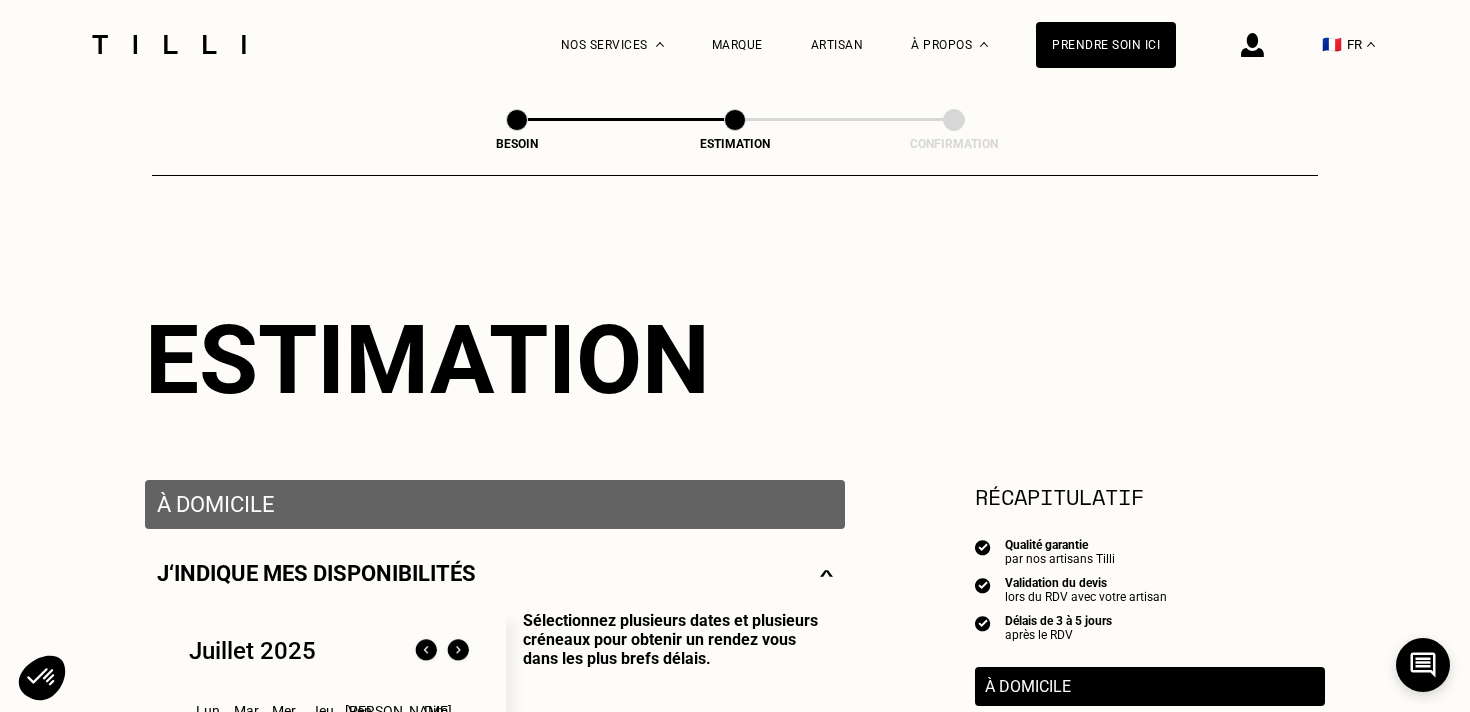 scroll, scrollTop: 0, scrollLeft: 0, axis: both 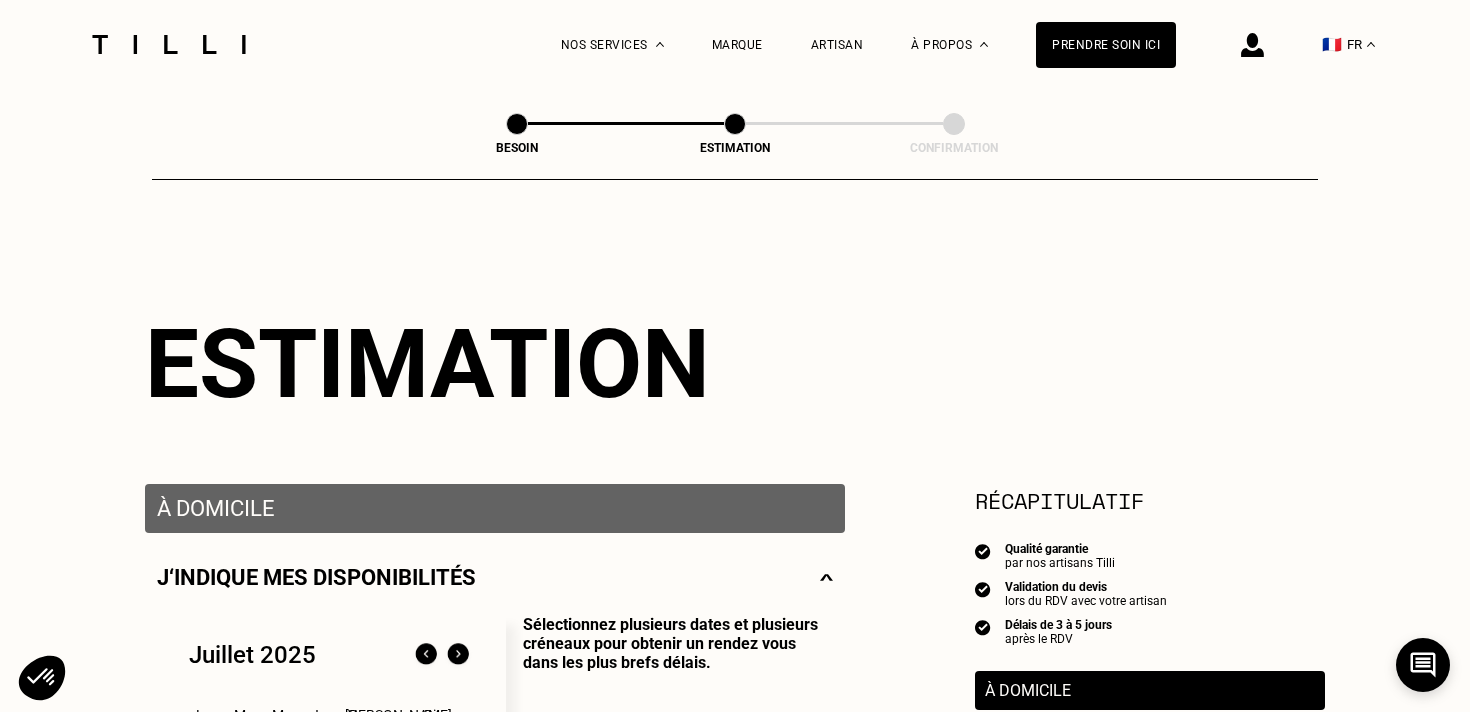 click at bounding box center (1252, 45) 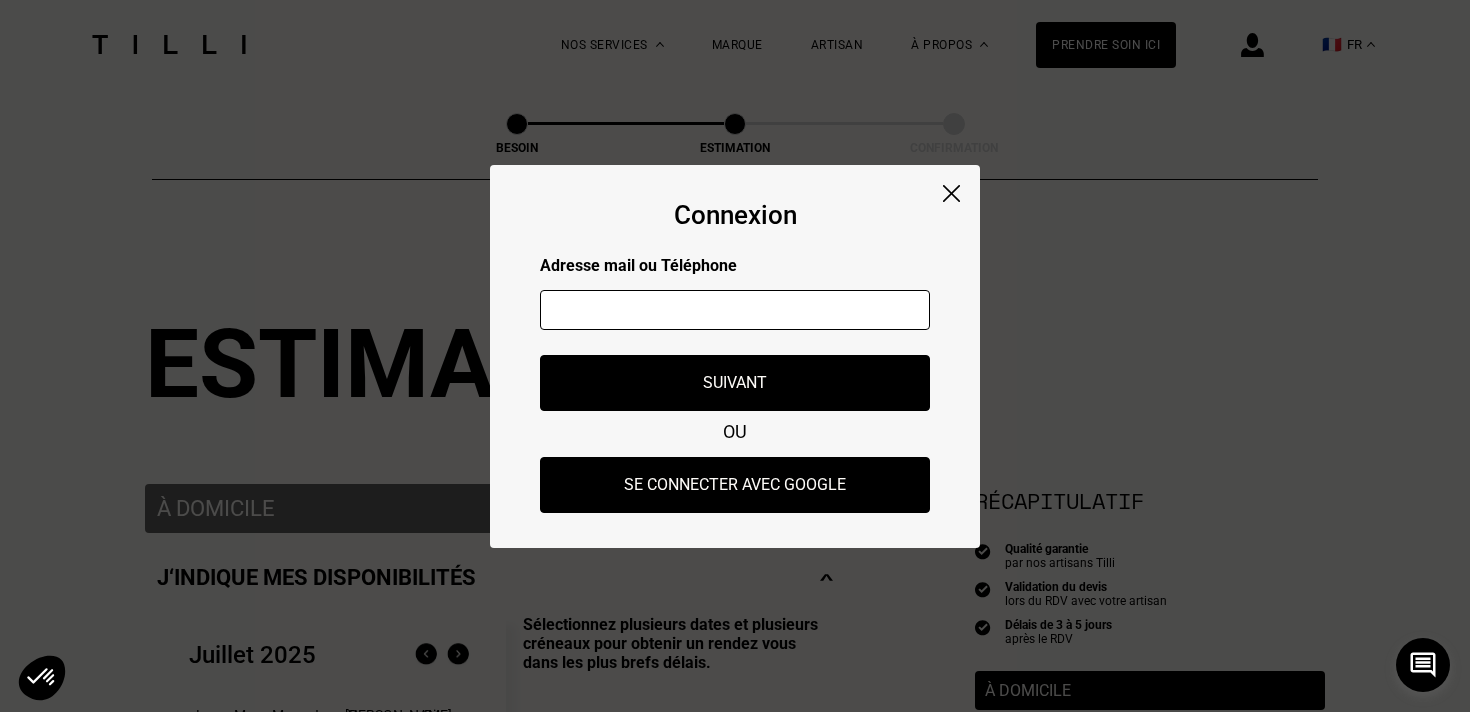 click at bounding box center (735, 310) 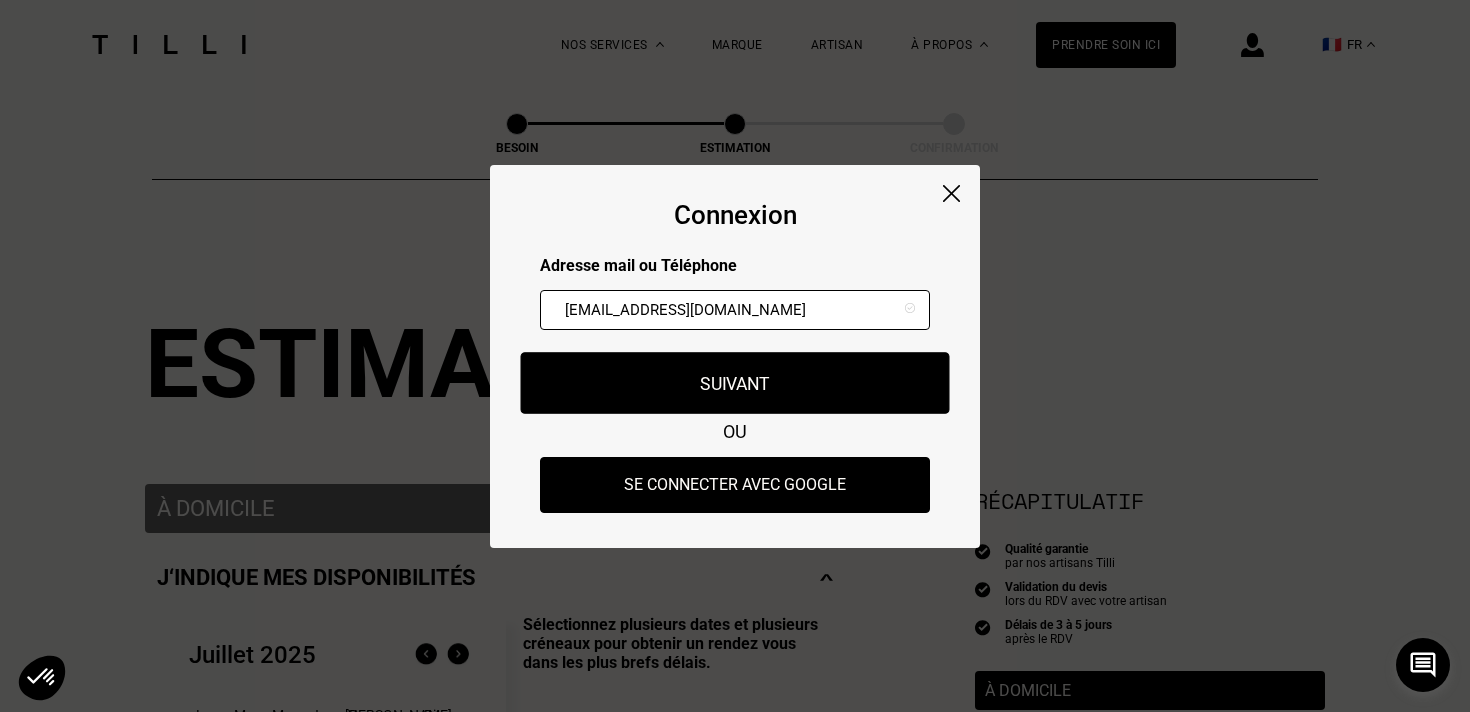 click on "Suivant" at bounding box center [735, 383] 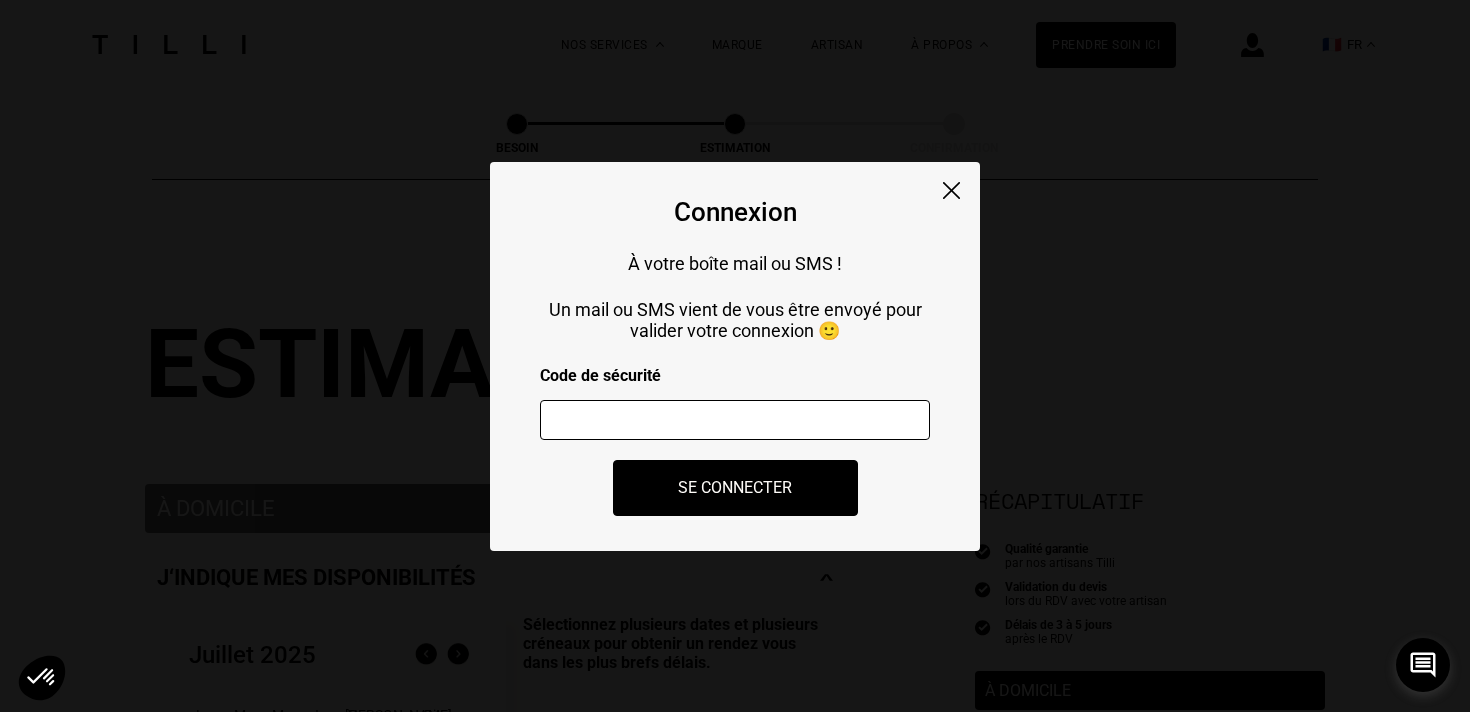 click at bounding box center (735, 420) 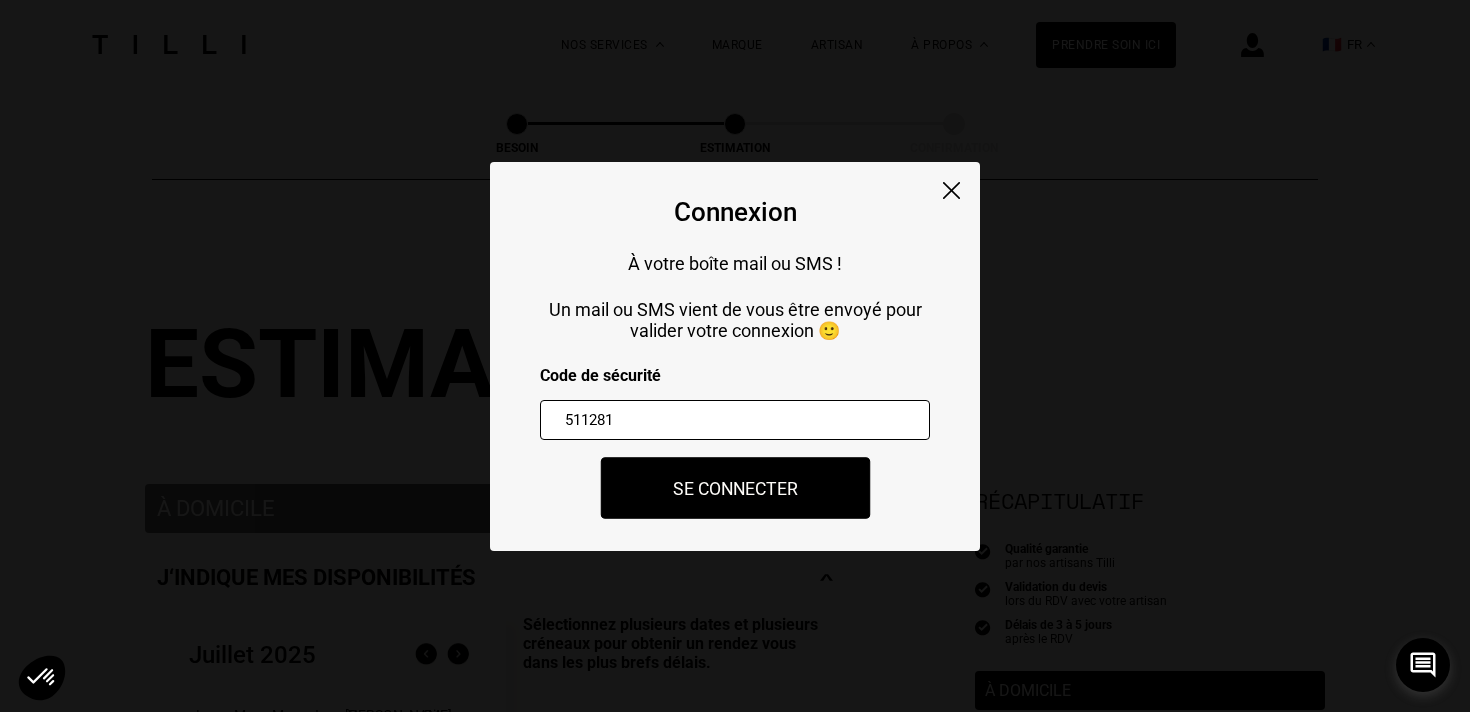 type on "511281" 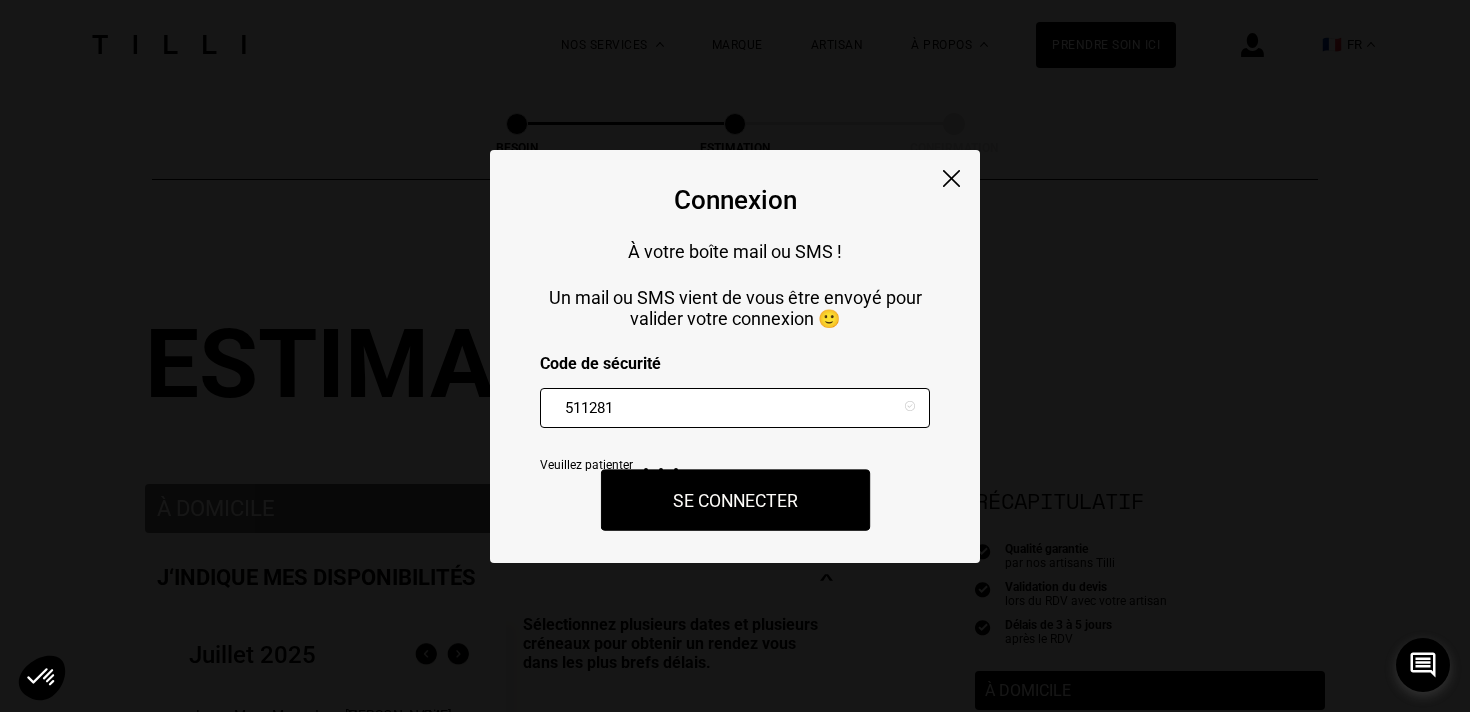 select on "FR" 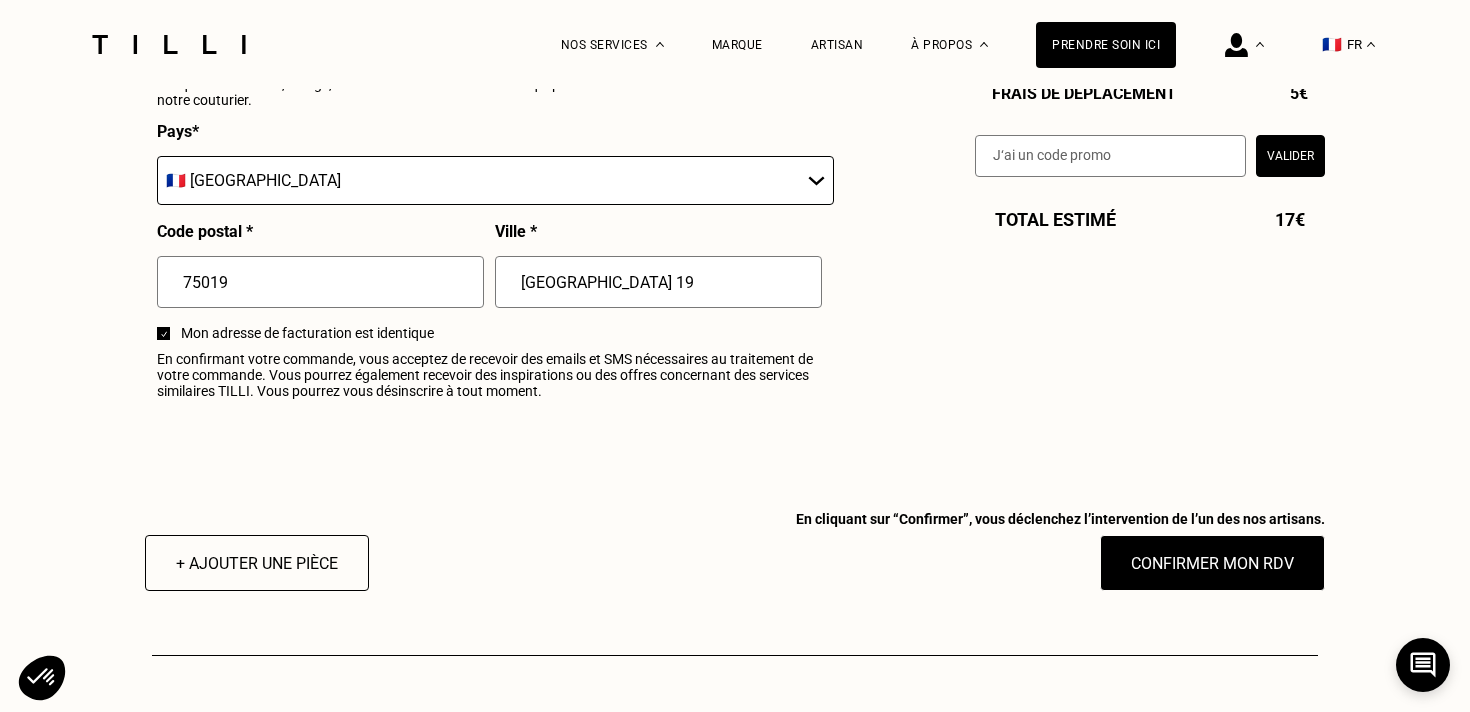 scroll, scrollTop: 2521, scrollLeft: 0, axis: vertical 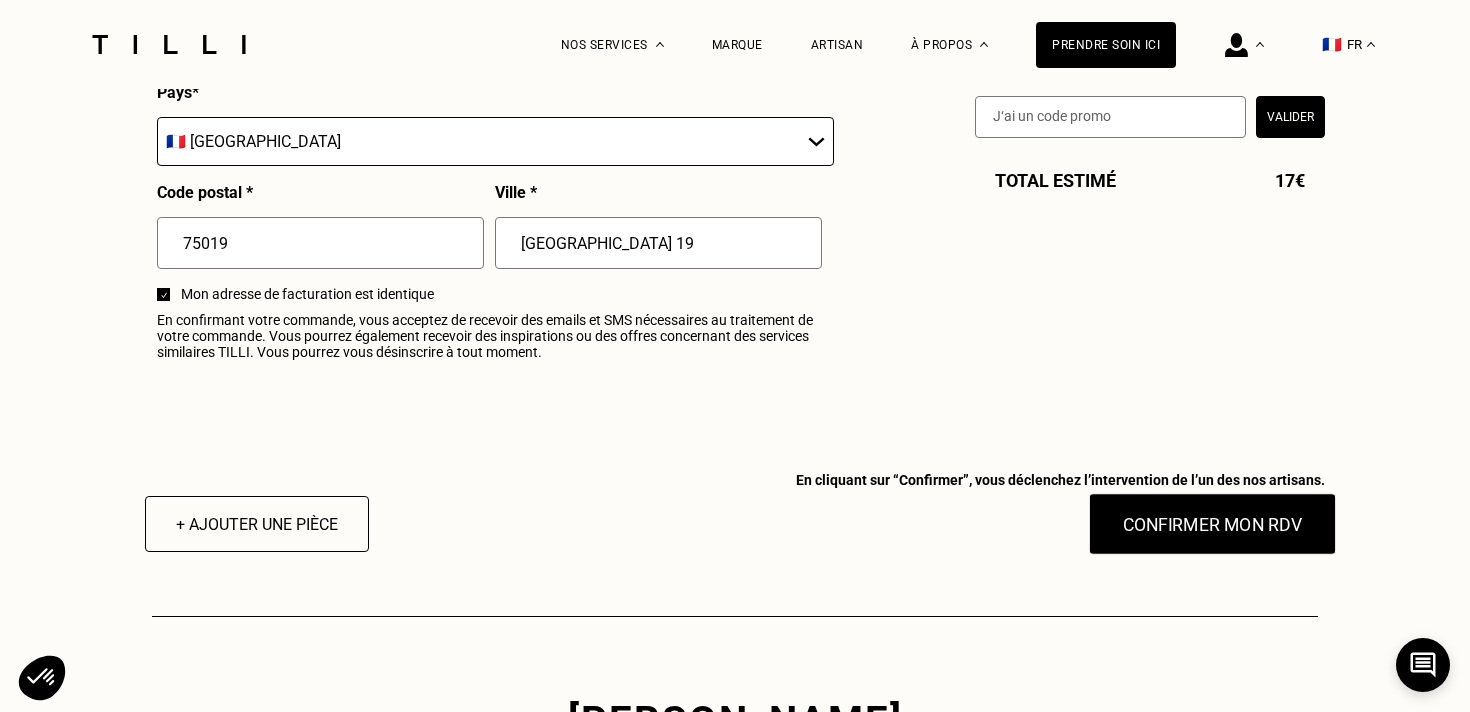 click on "Confirmer mon RDV" at bounding box center [1213, 524] 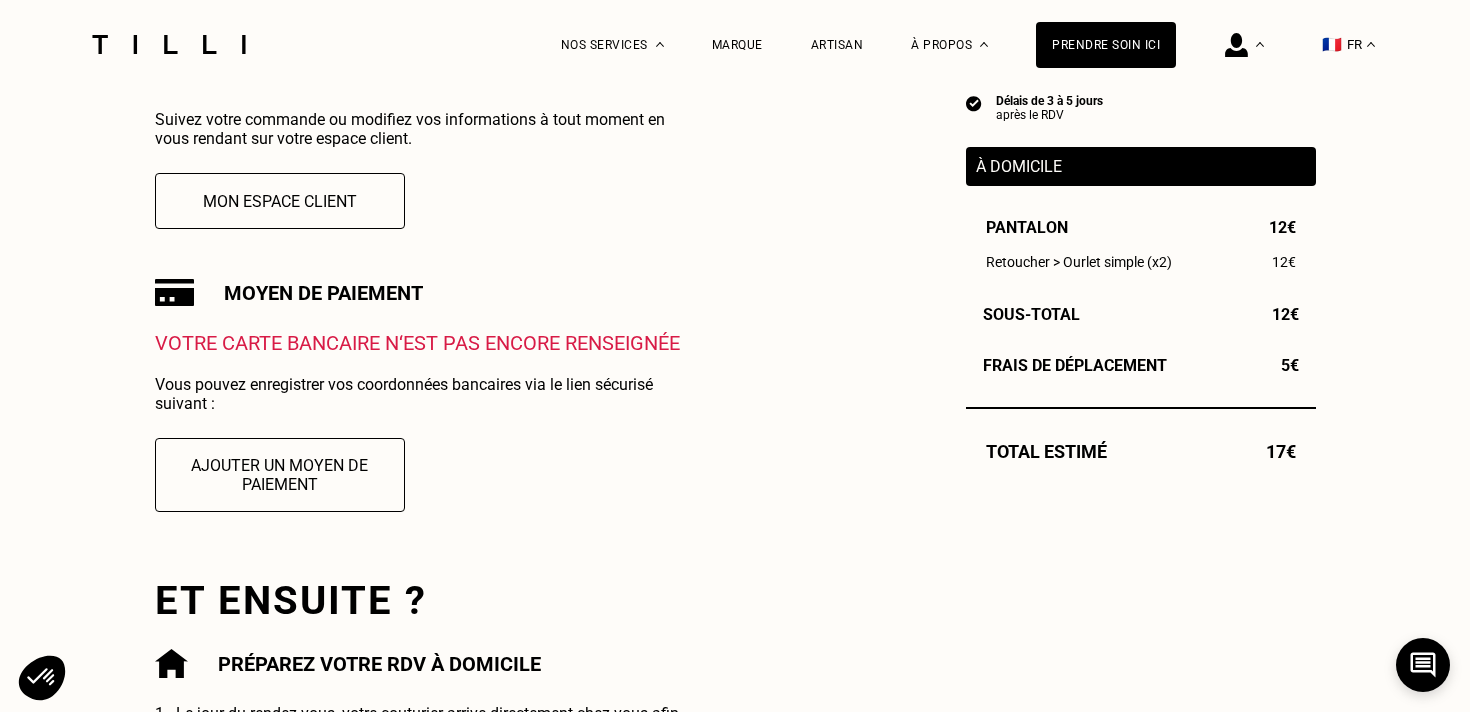 scroll, scrollTop: 527, scrollLeft: 0, axis: vertical 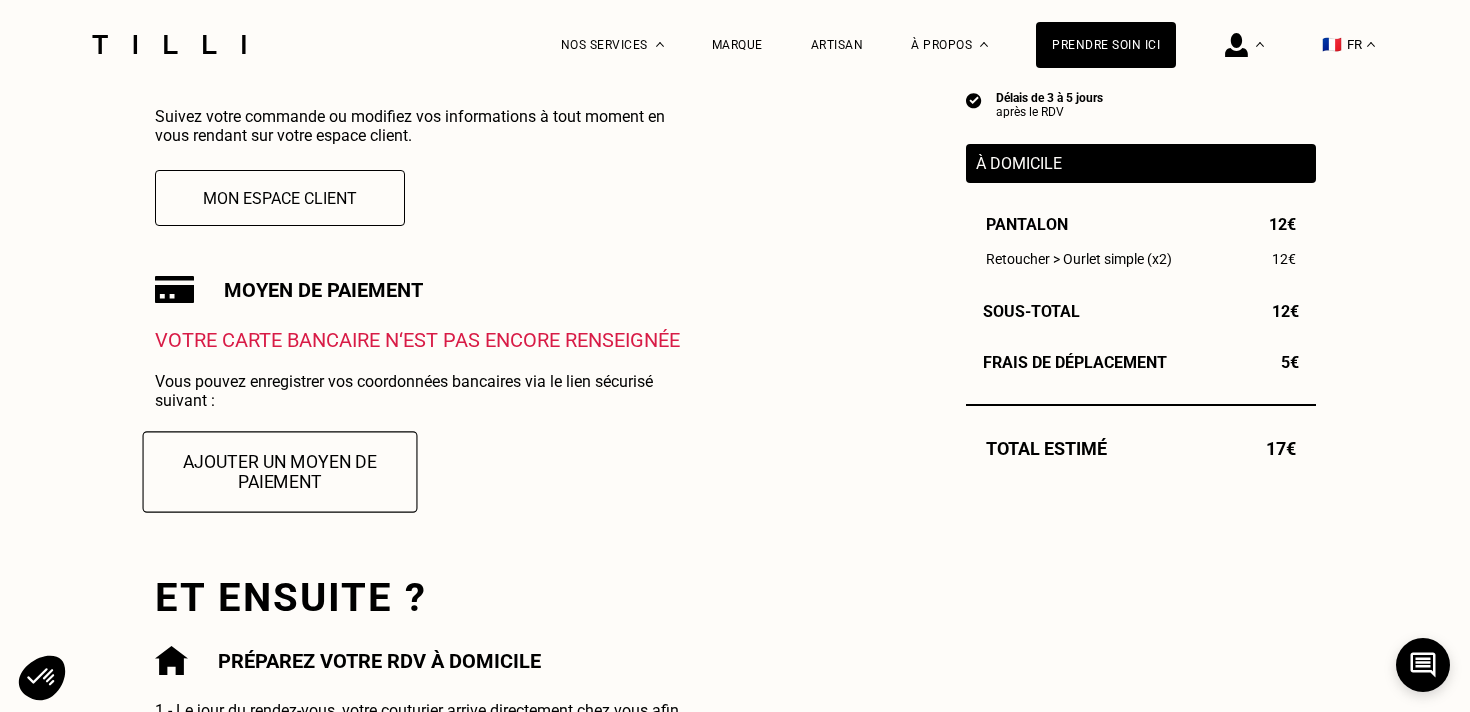 click on "Ajouter un moyen de paiement" at bounding box center (279, 471) 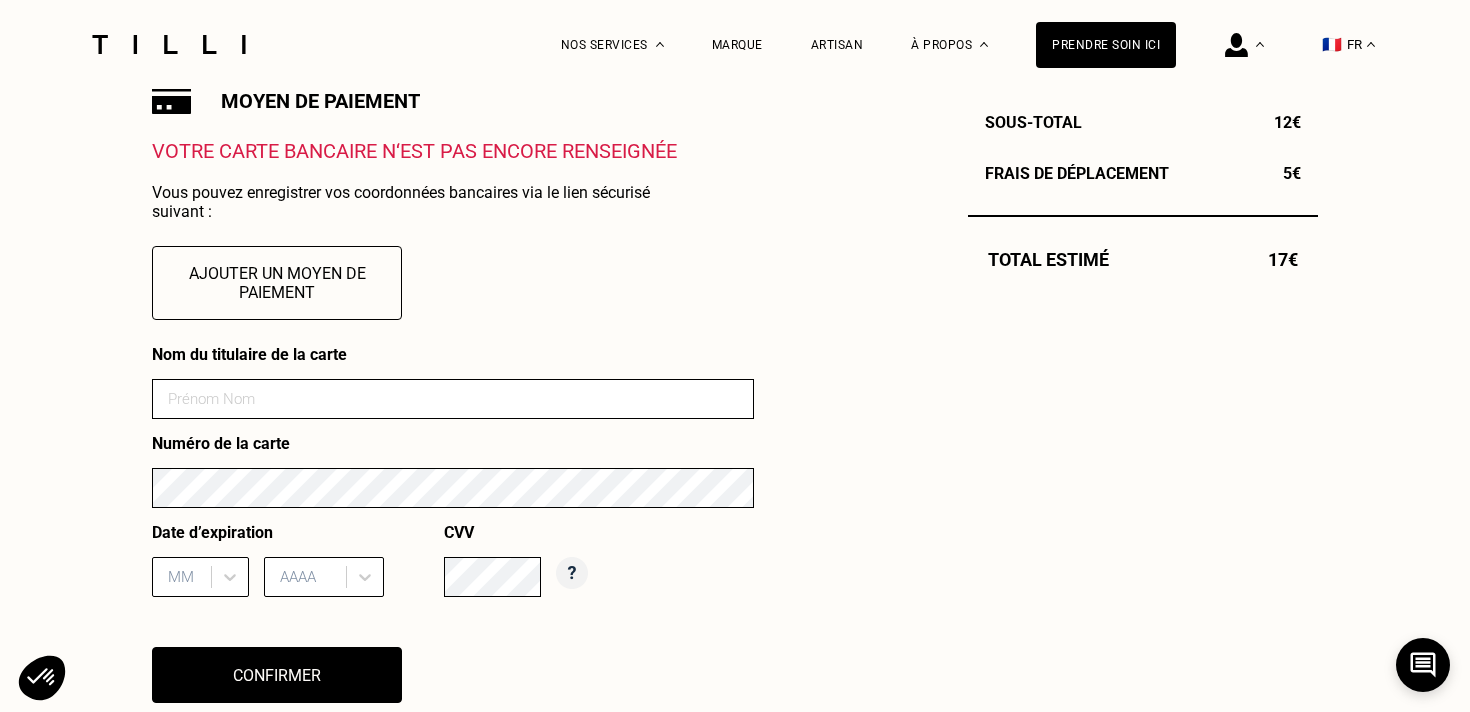 scroll, scrollTop: 713, scrollLeft: 0, axis: vertical 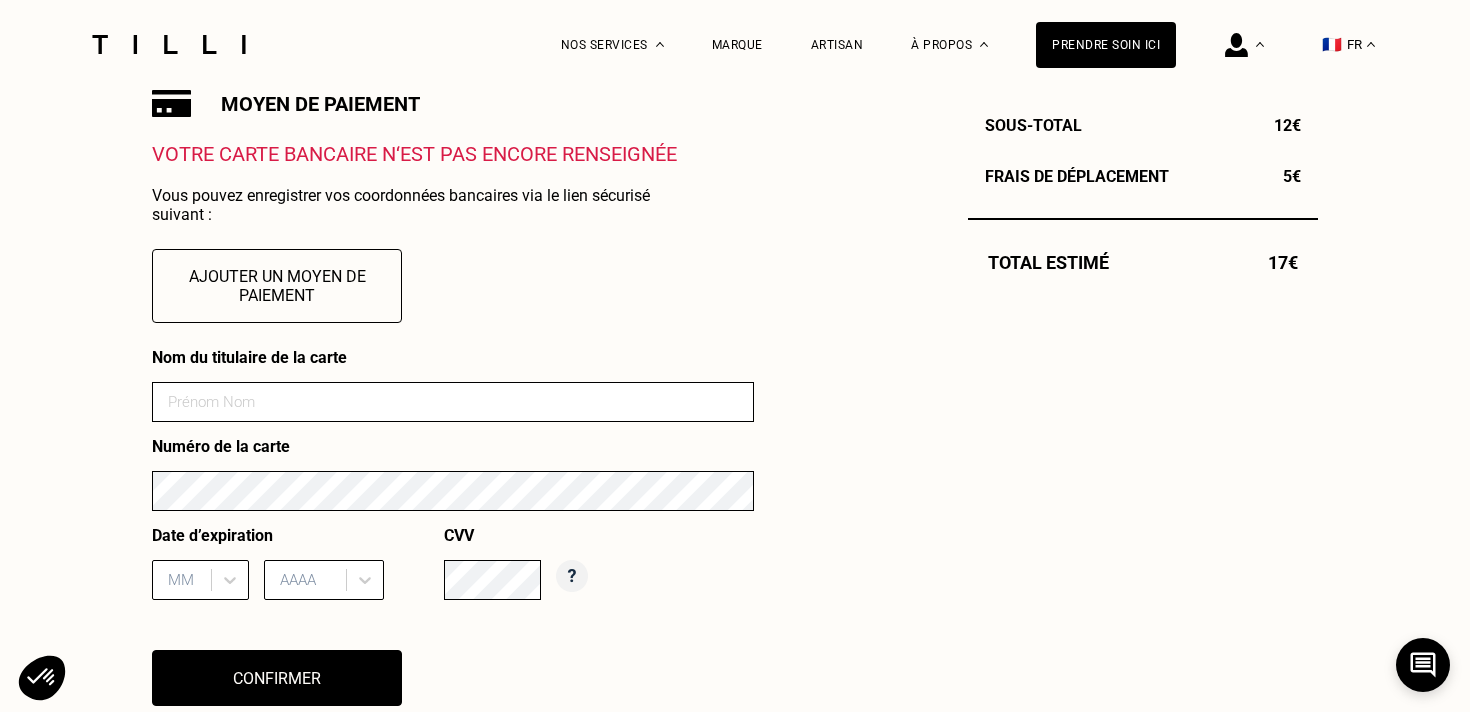 click at bounding box center [453, 402] 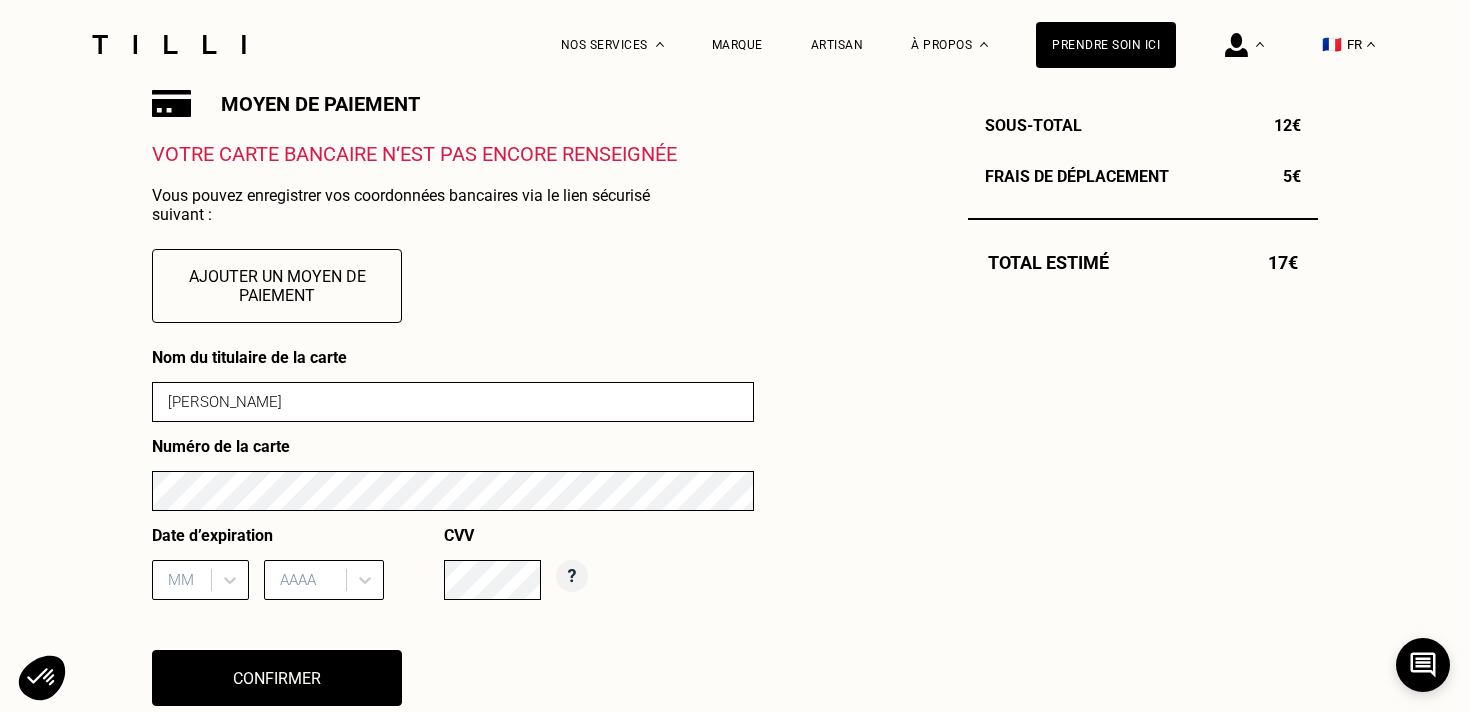 scroll, scrollTop: 706, scrollLeft: 0, axis: vertical 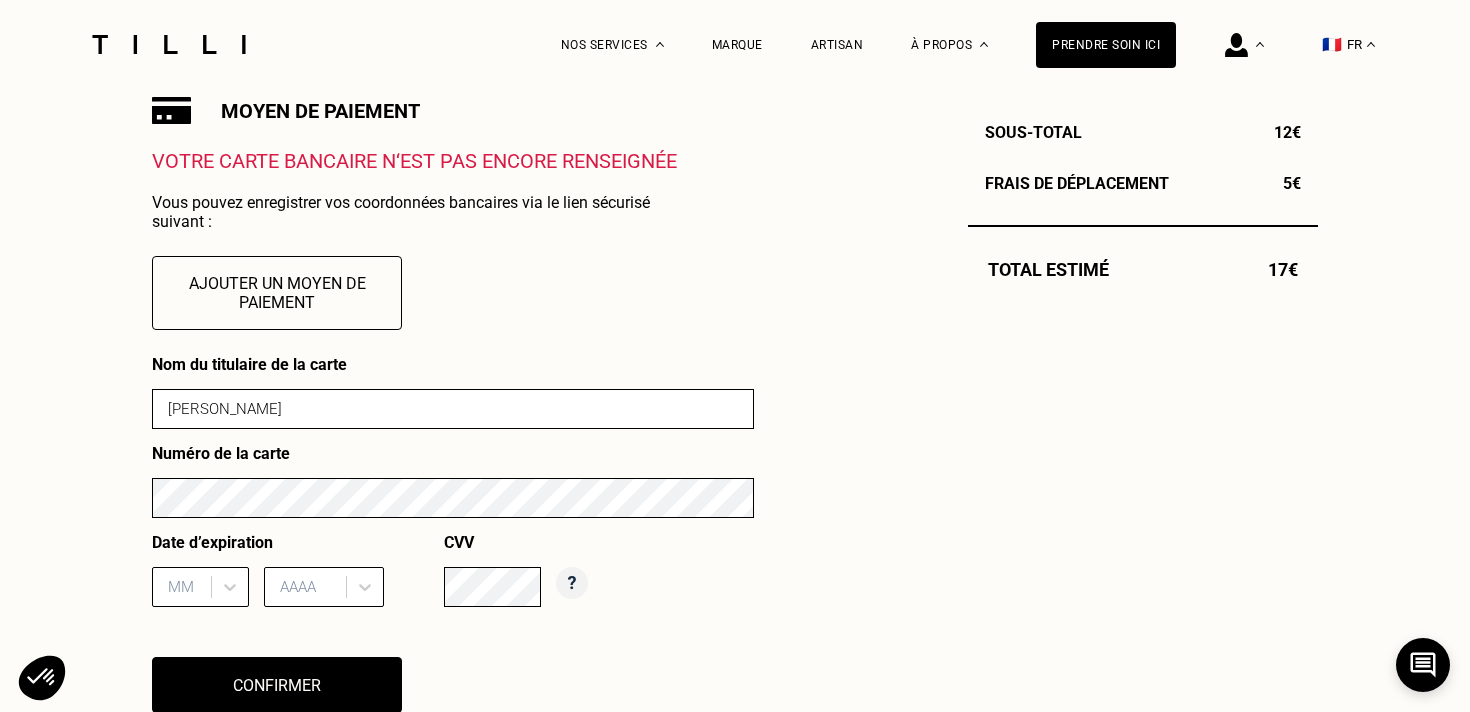 type on "[PERSON_NAME]" 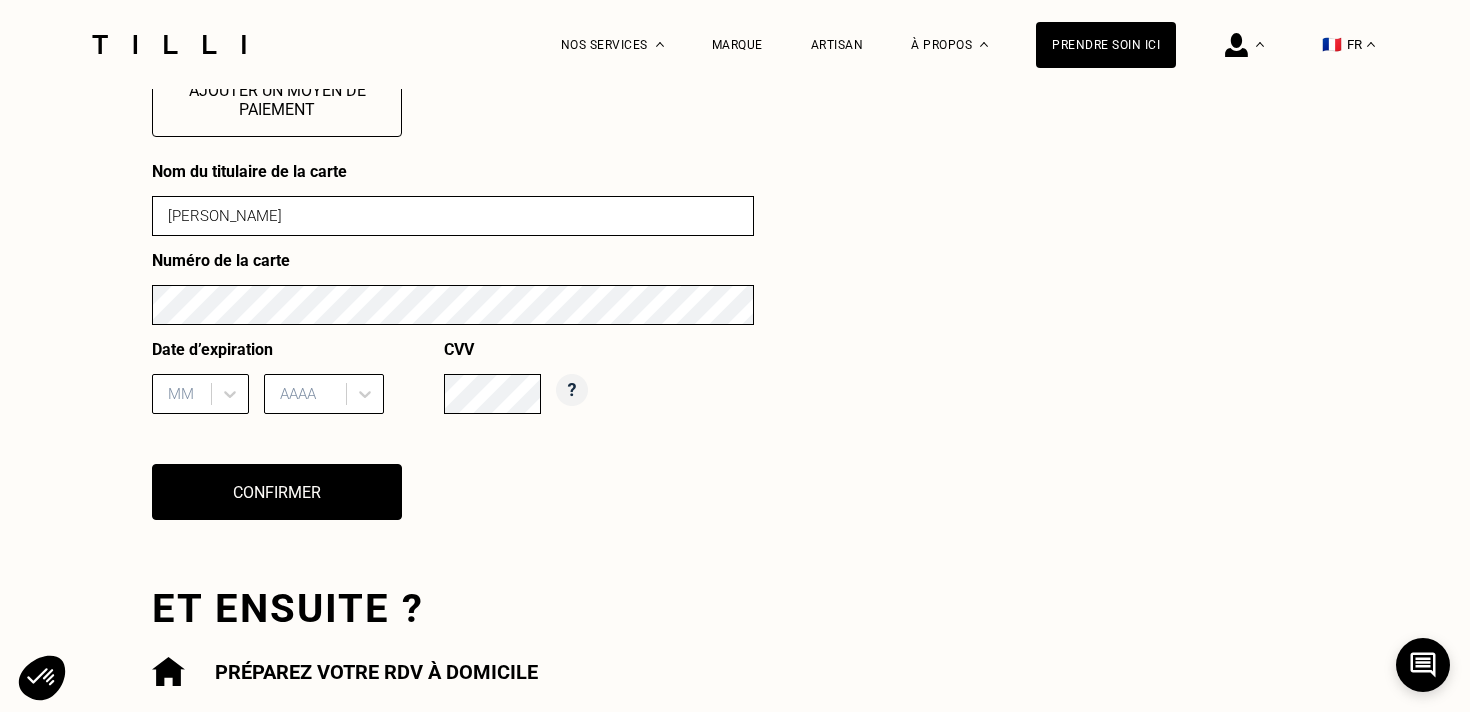 click on "MM" at bounding box center (200, 394) 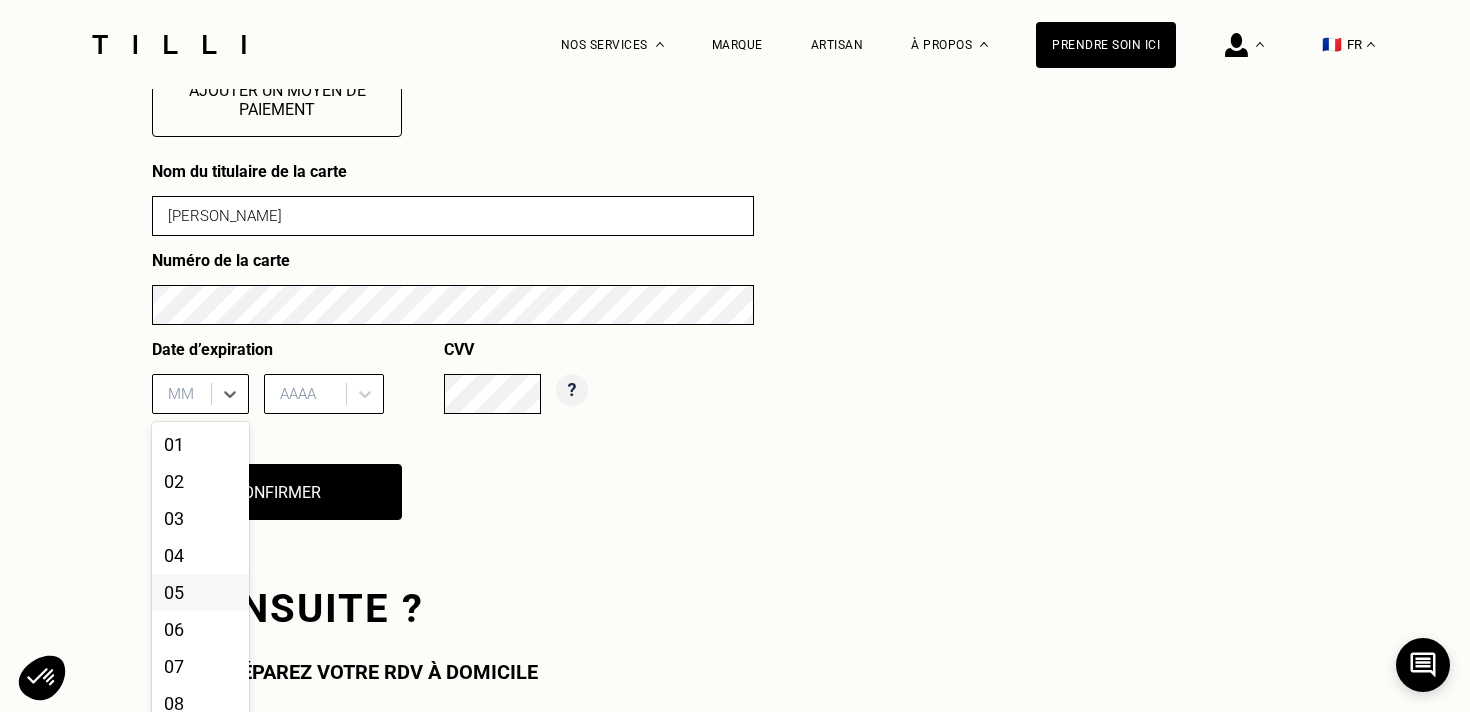 scroll, scrollTop: 917, scrollLeft: 0, axis: vertical 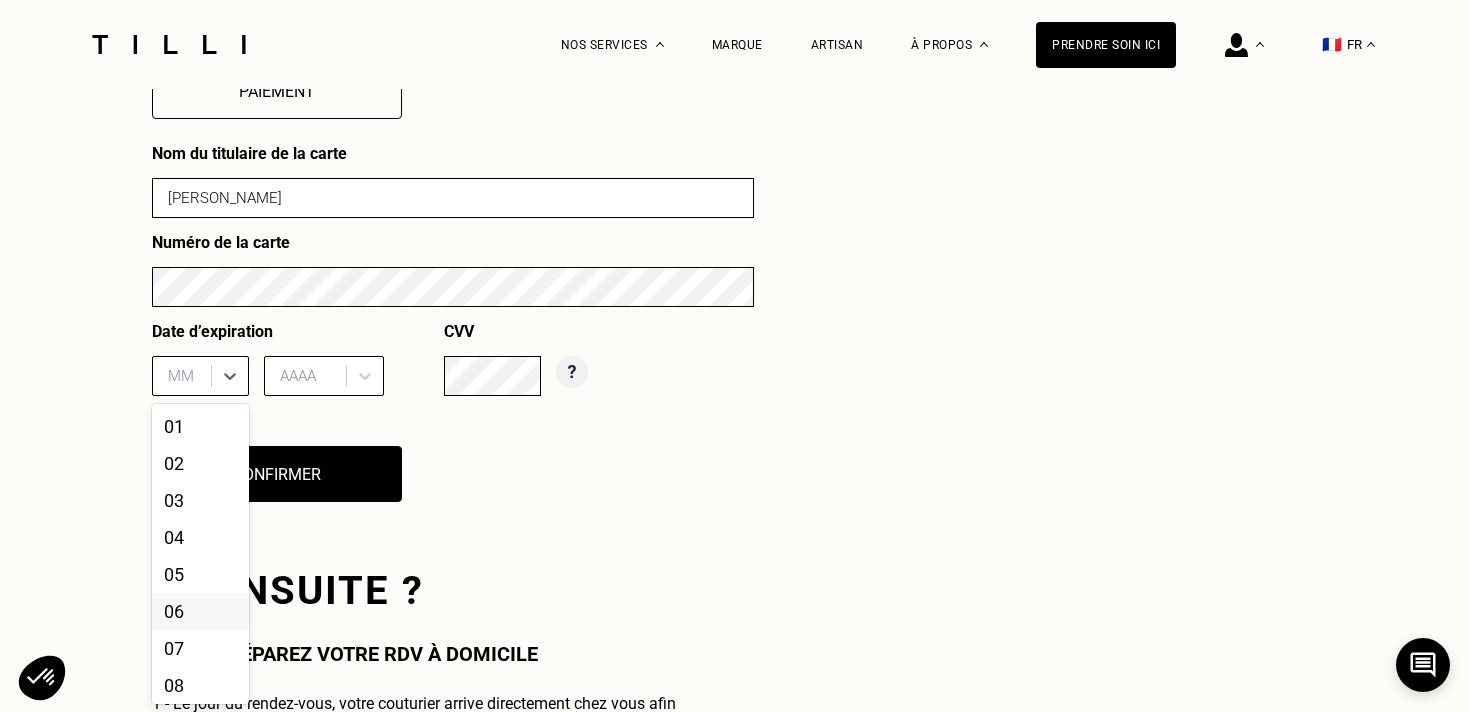 click on "06" at bounding box center (200, 611) 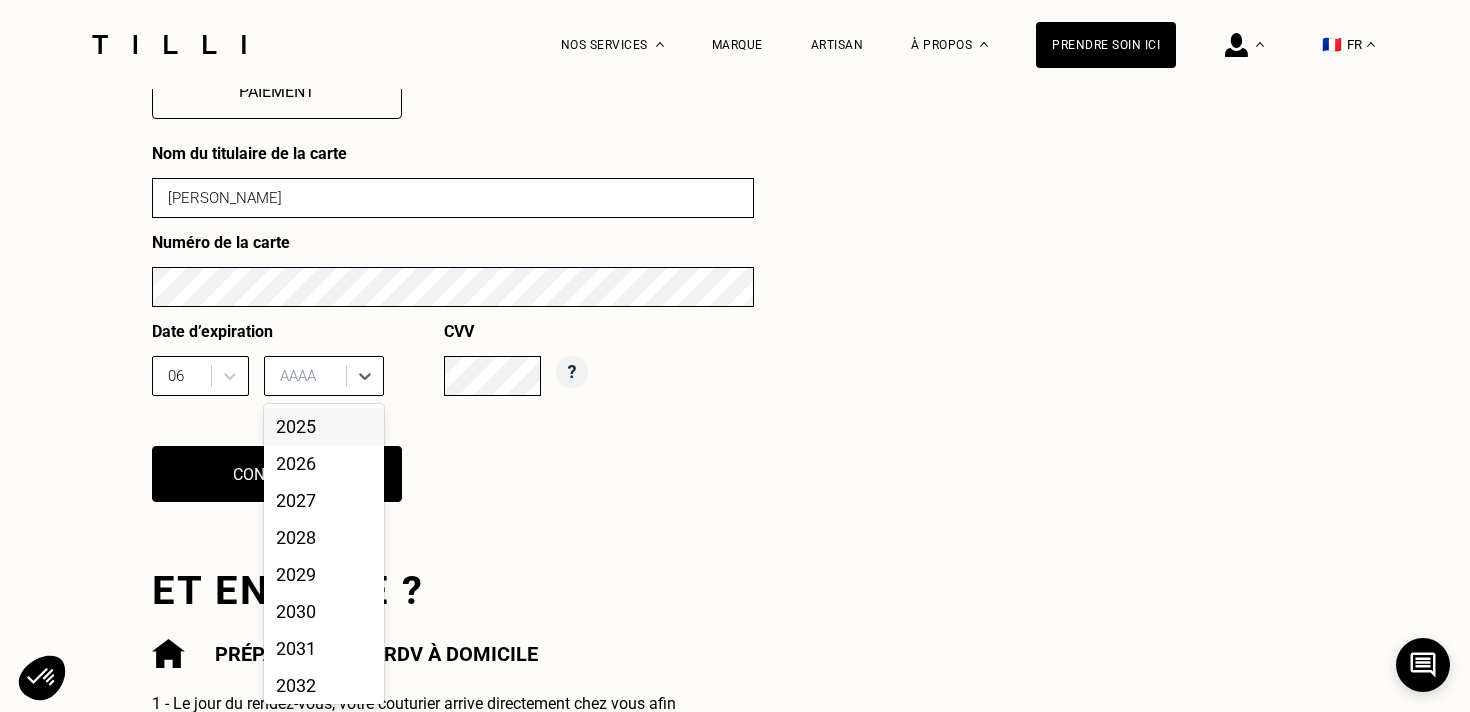 click at bounding box center (308, 376) 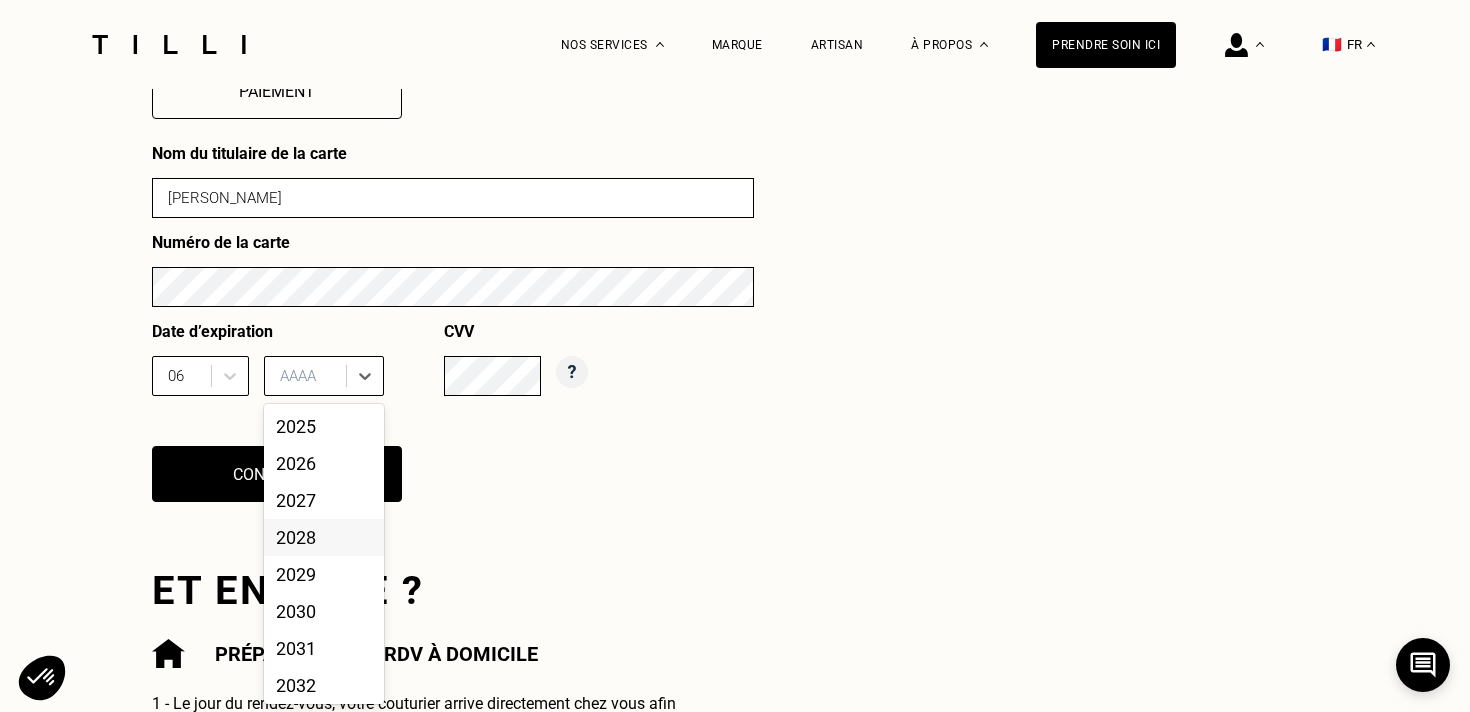 click on "2028" at bounding box center [324, 537] 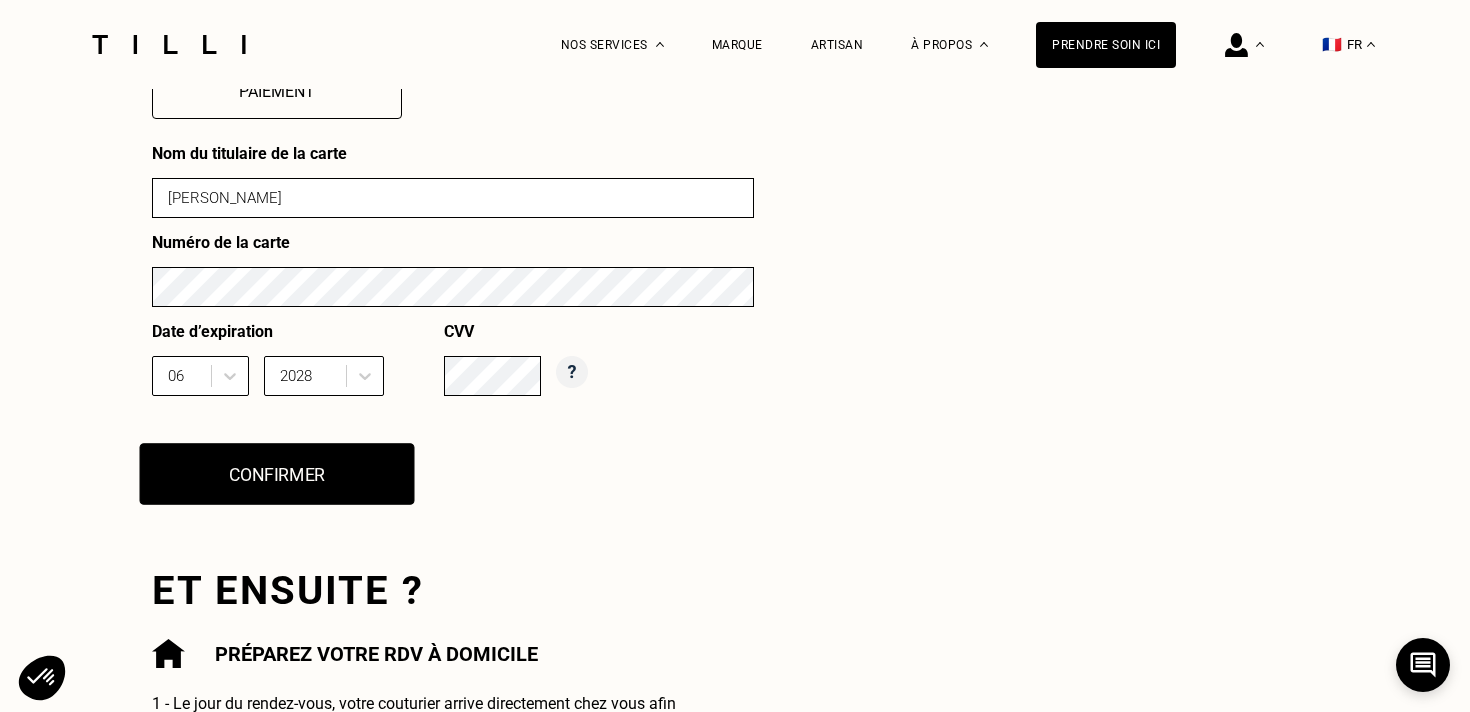 click on "Confirmer" at bounding box center [277, 474] 